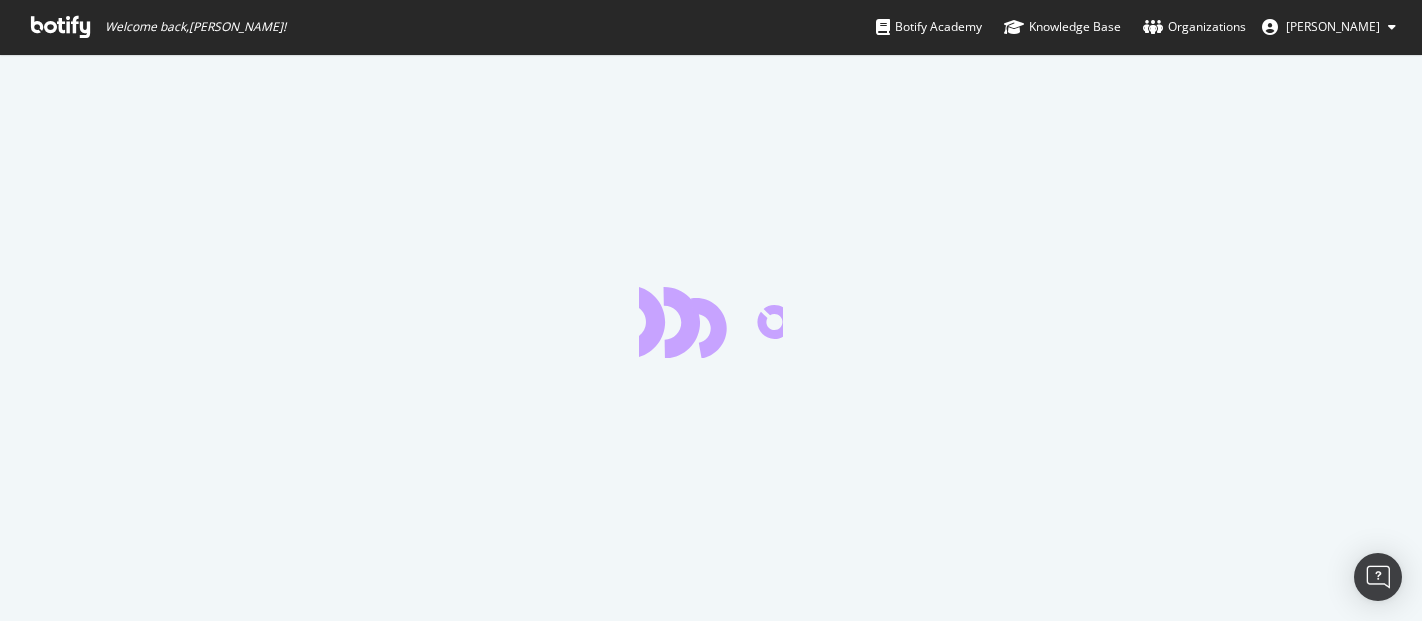 scroll, scrollTop: 0, scrollLeft: 0, axis: both 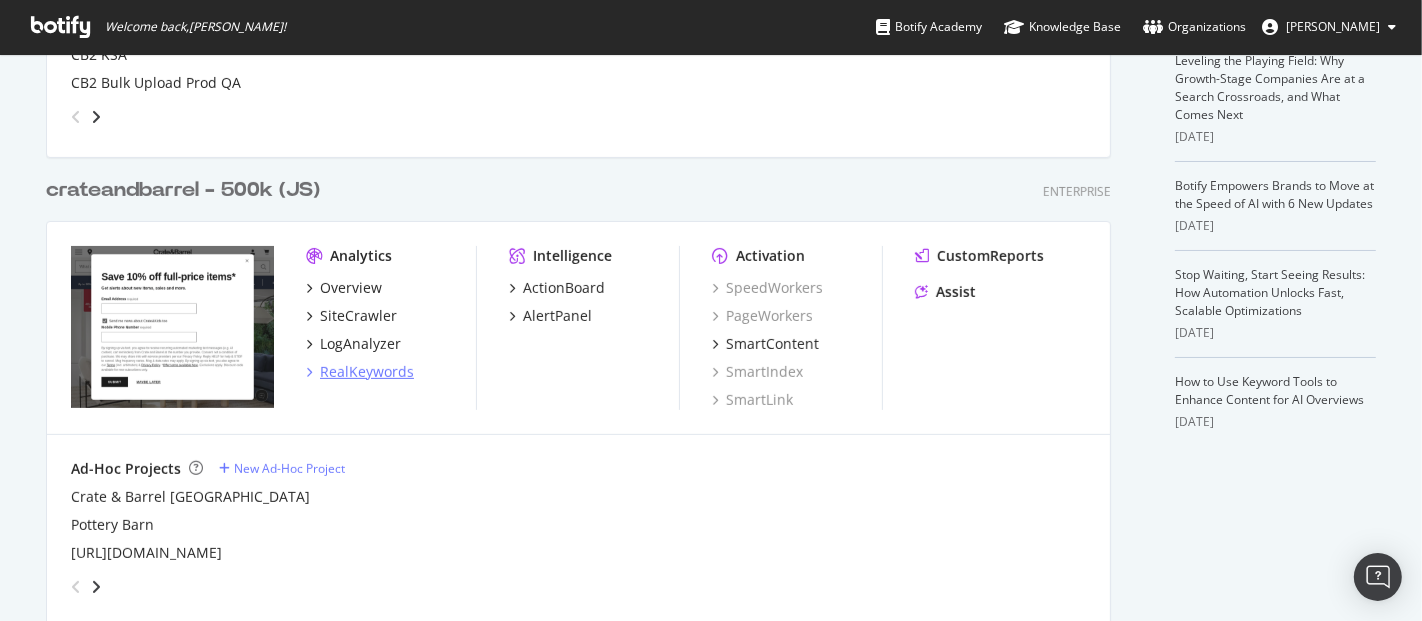 click on "RealKeywords" at bounding box center [367, 372] 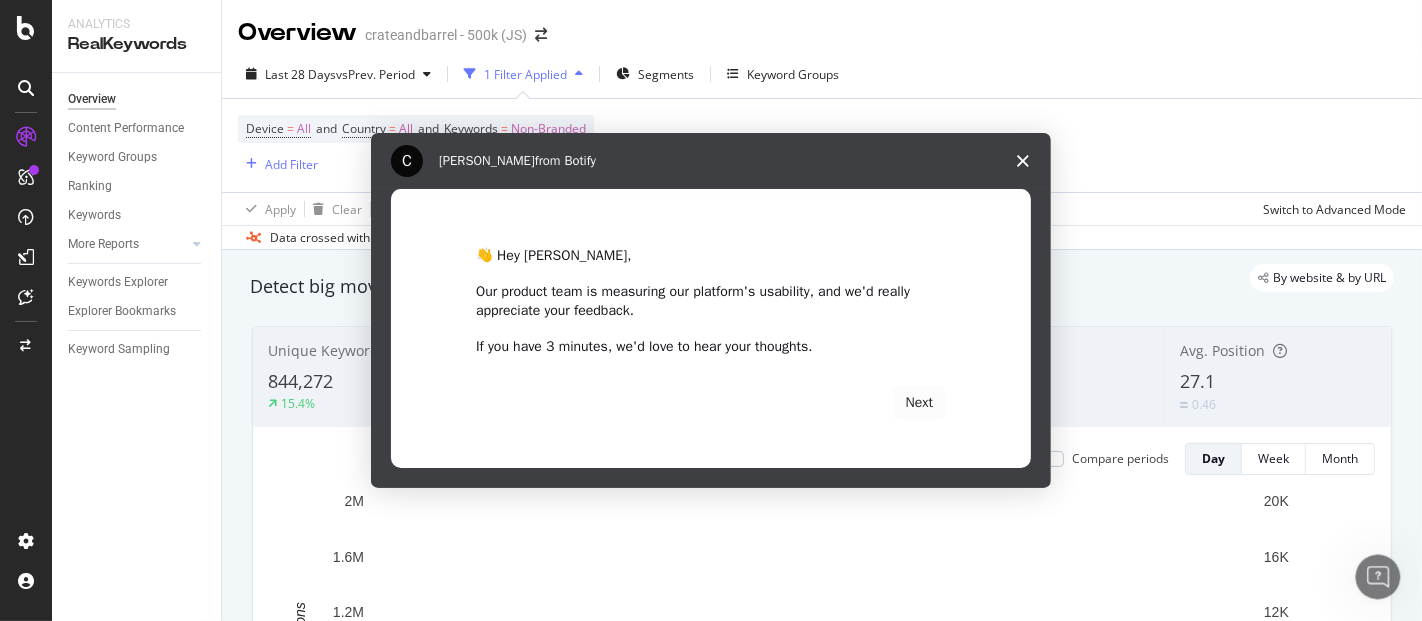 scroll, scrollTop: 0, scrollLeft: 0, axis: both 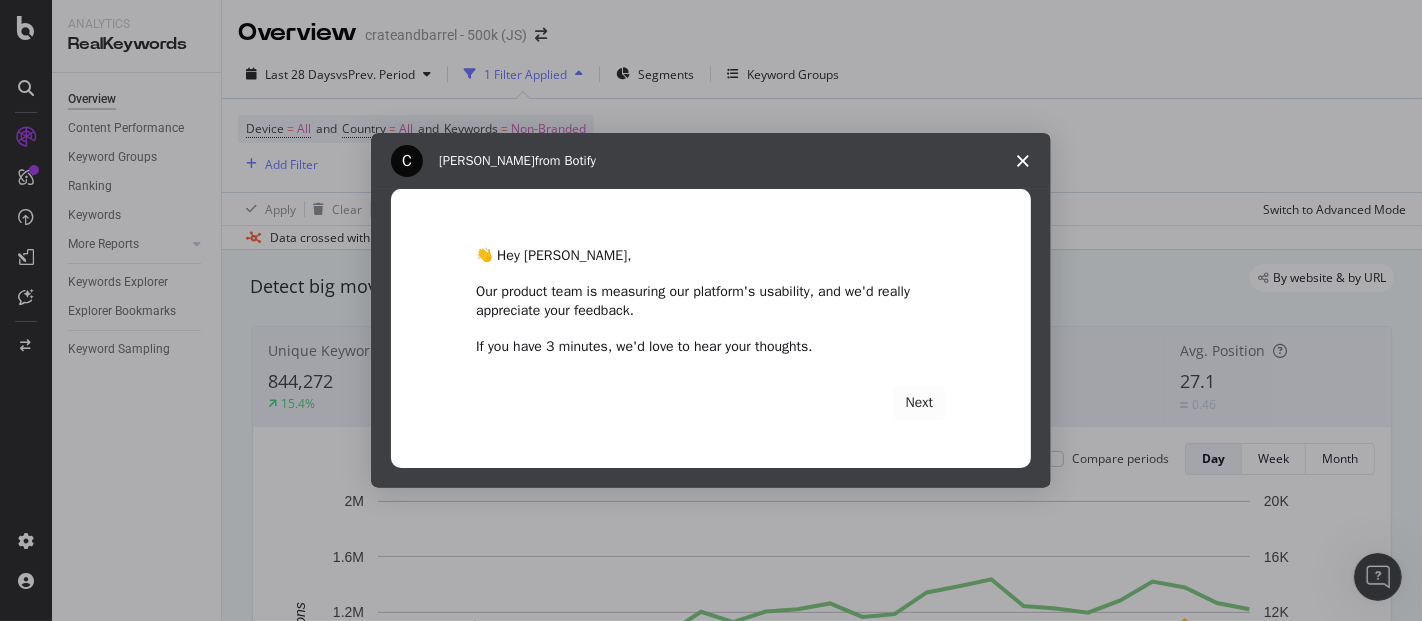 click 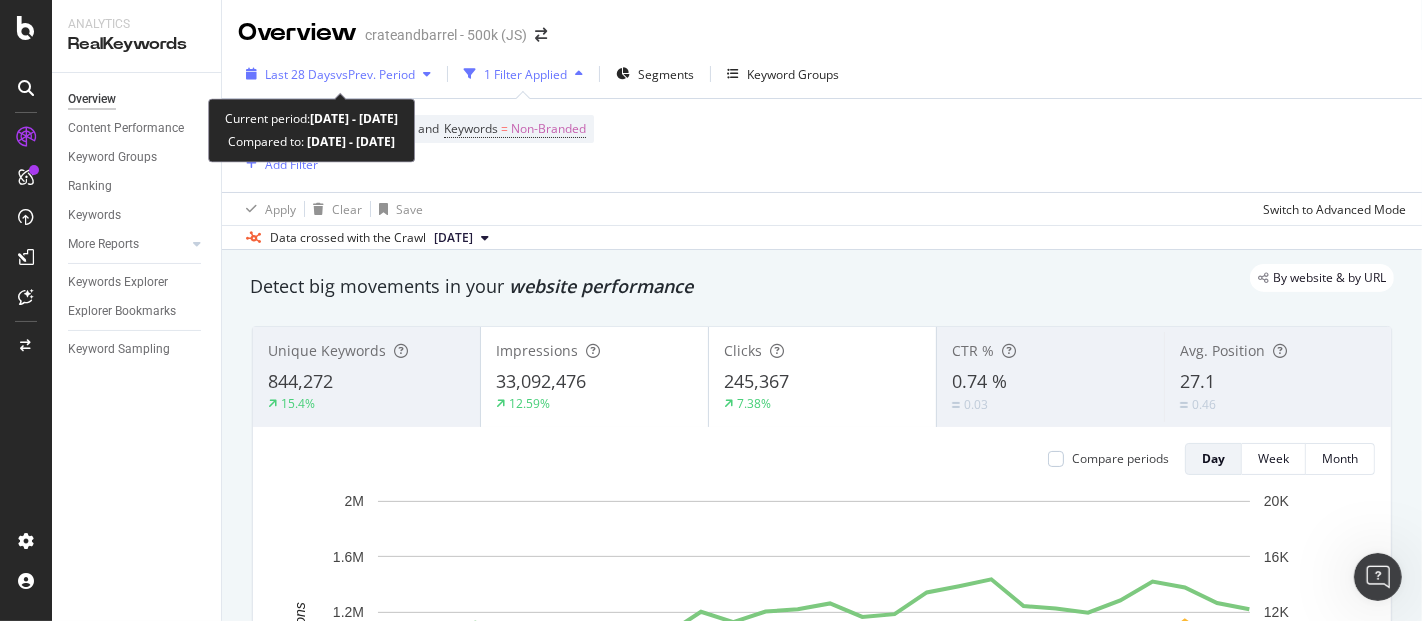 click on "vs  Prev. Period" at bounding box center (375, 74) 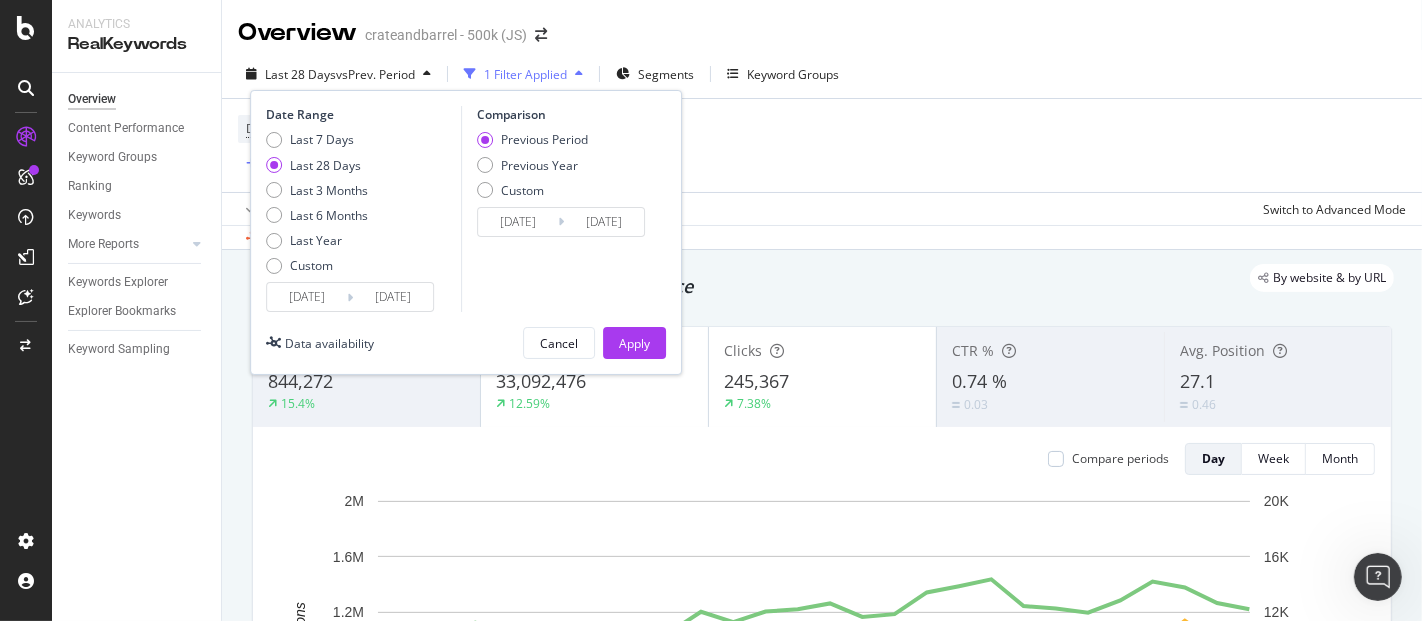 click on "[DATE]" at bounding box center (307, 297) 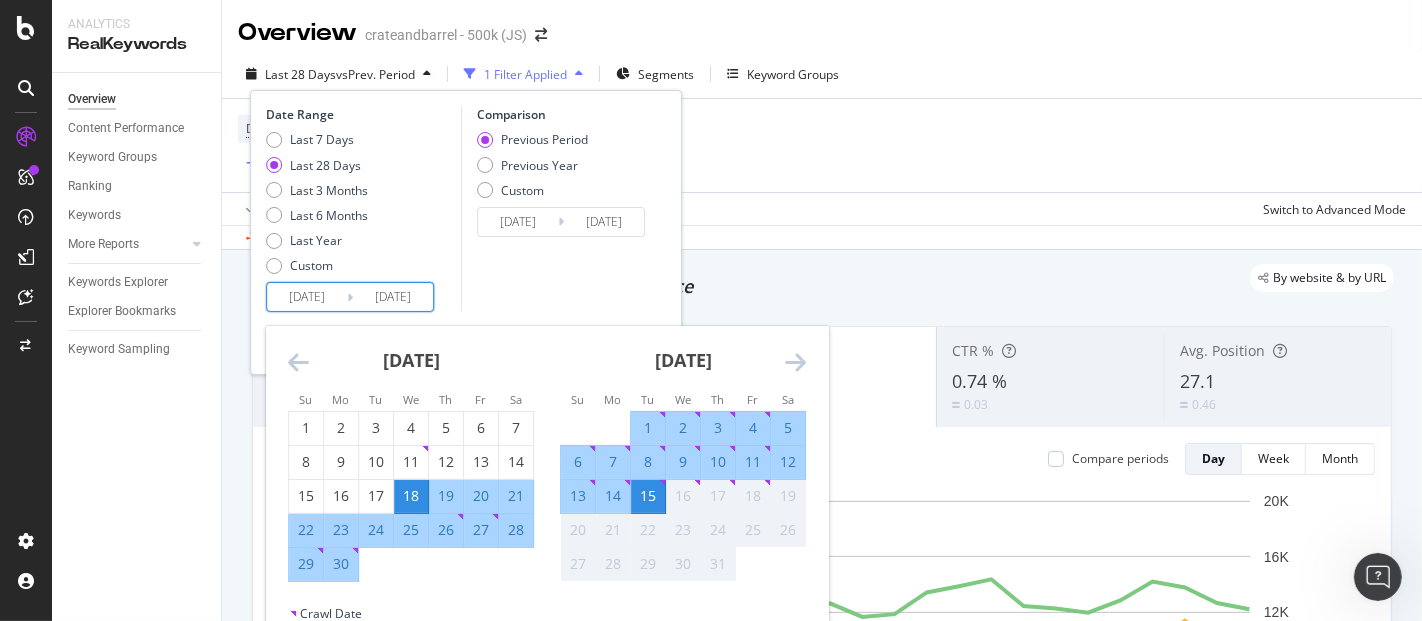 click at bounding box center (298, 362) 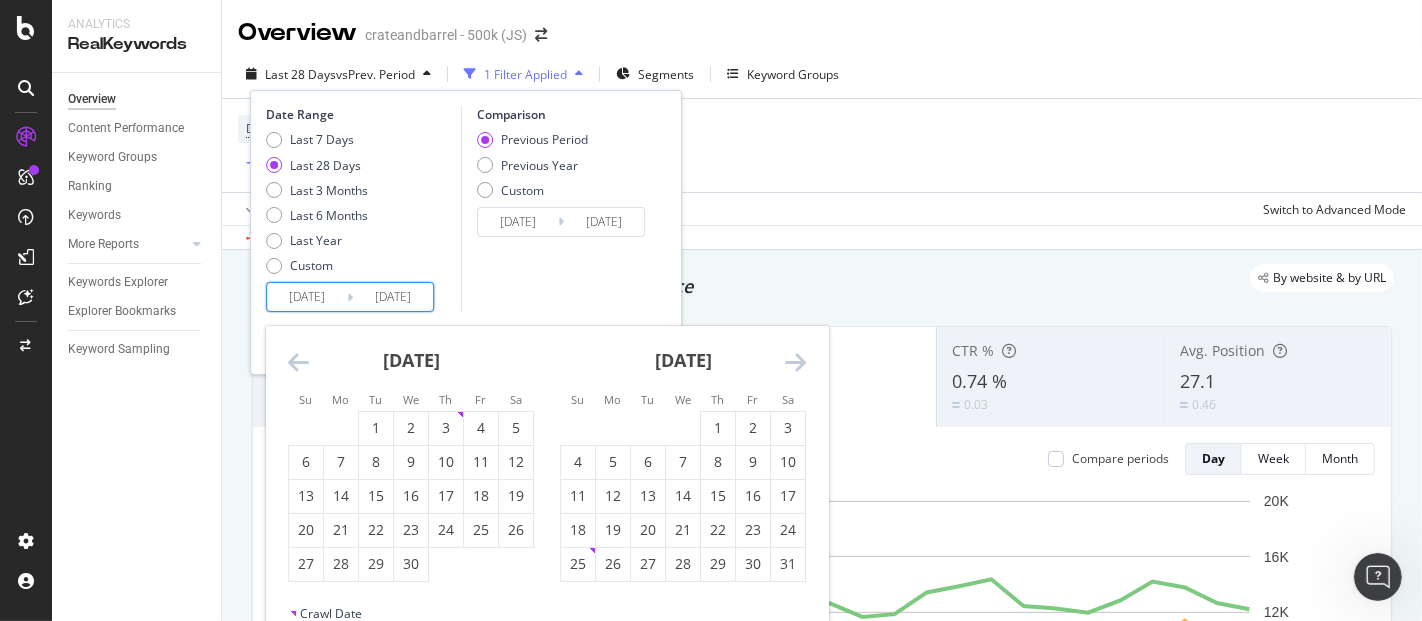 click at bounding box center [298, 362] 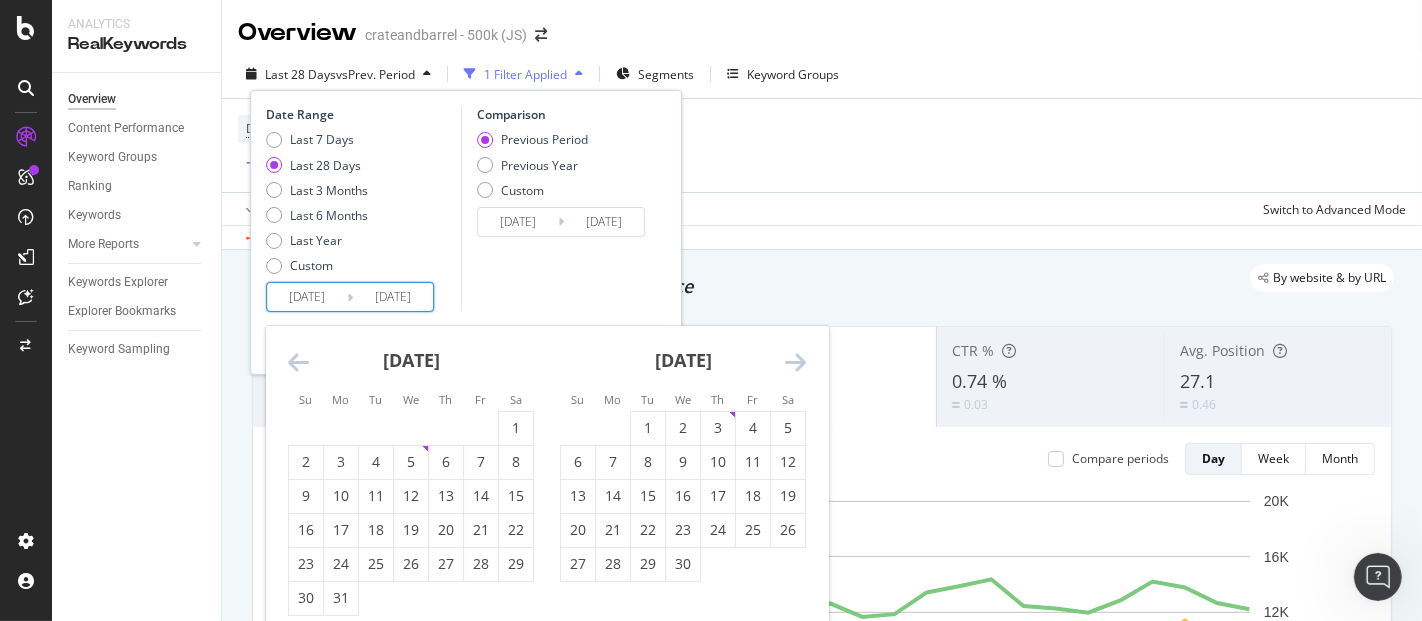 click at bounding box center (298, 362) 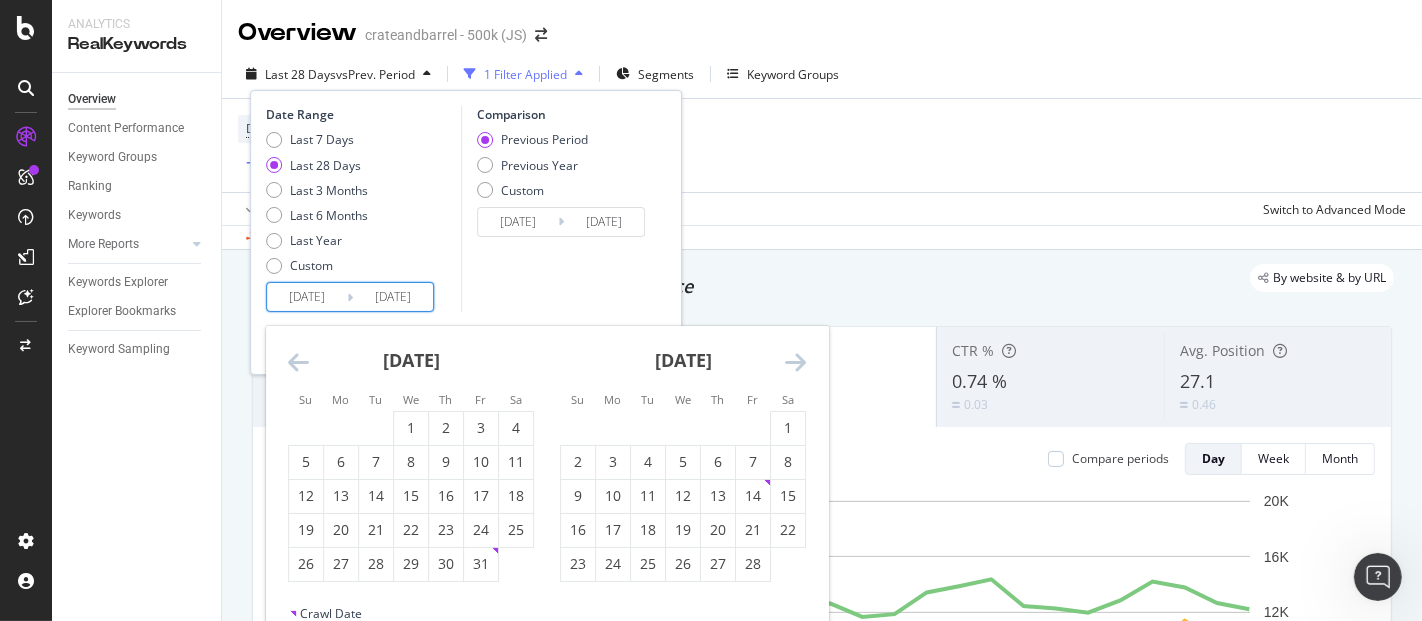 click at bounding box center [298, 362] 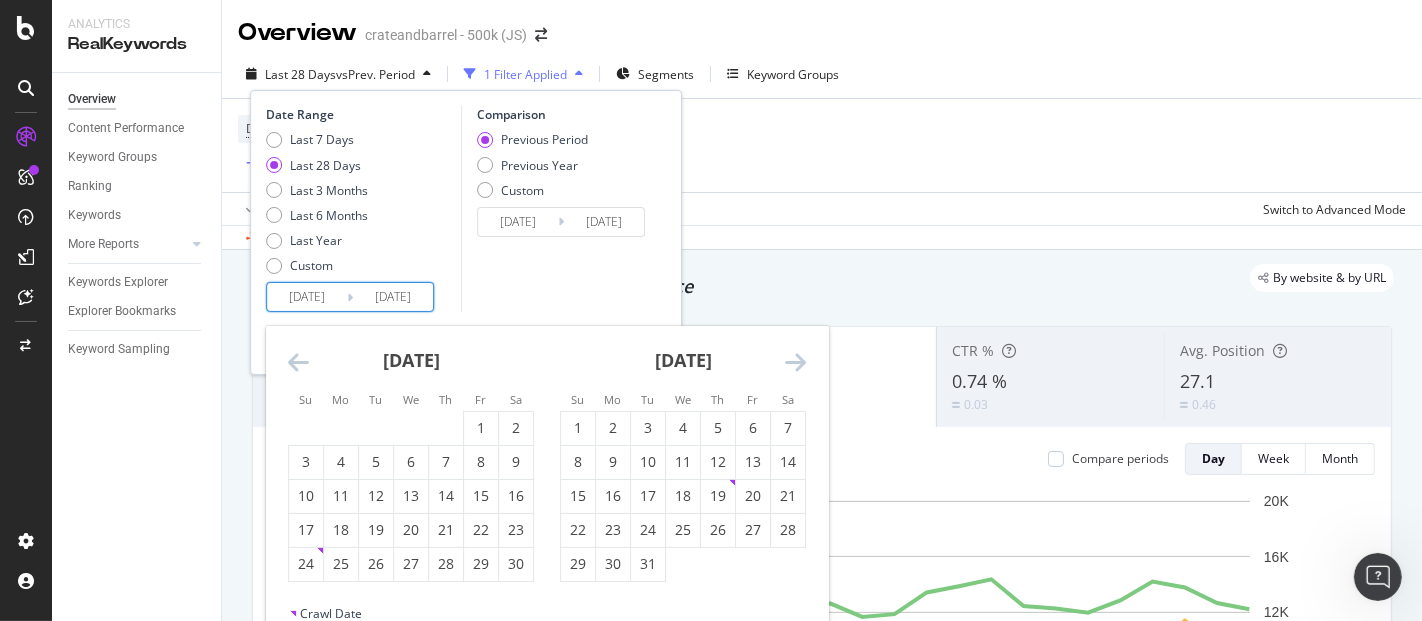 click at bounding box center [298, 362] 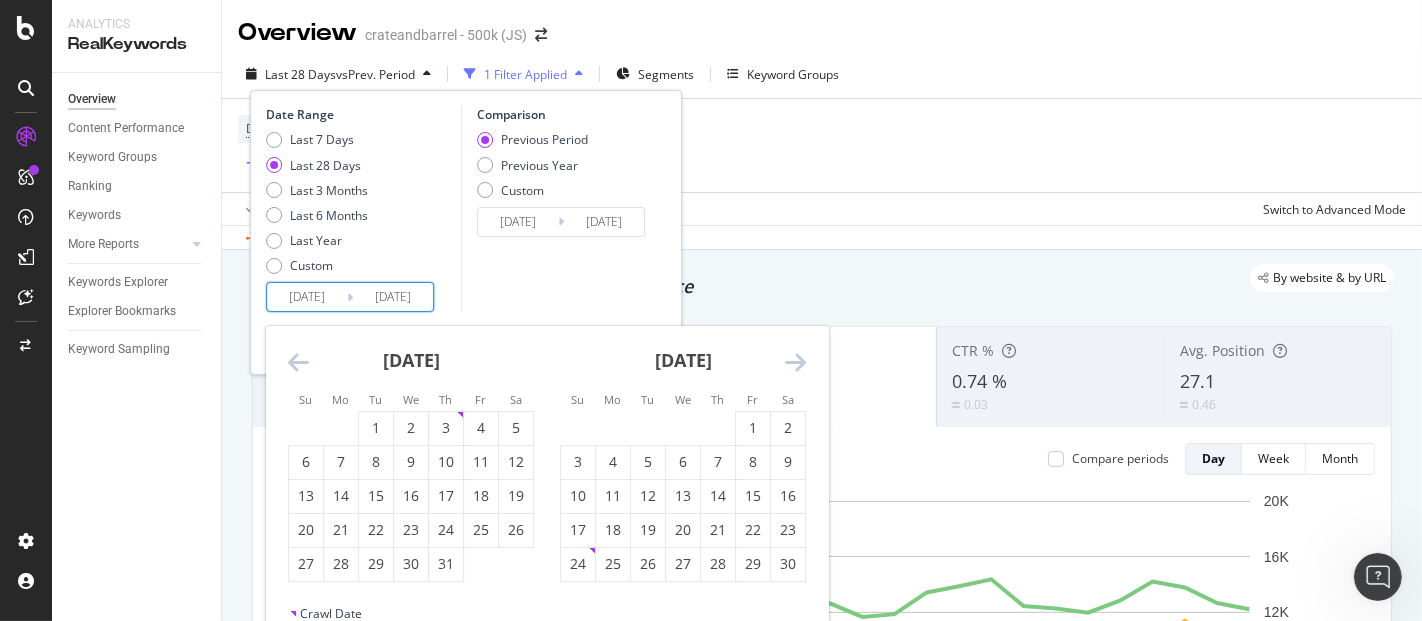 click at bounding box center (298, 362) 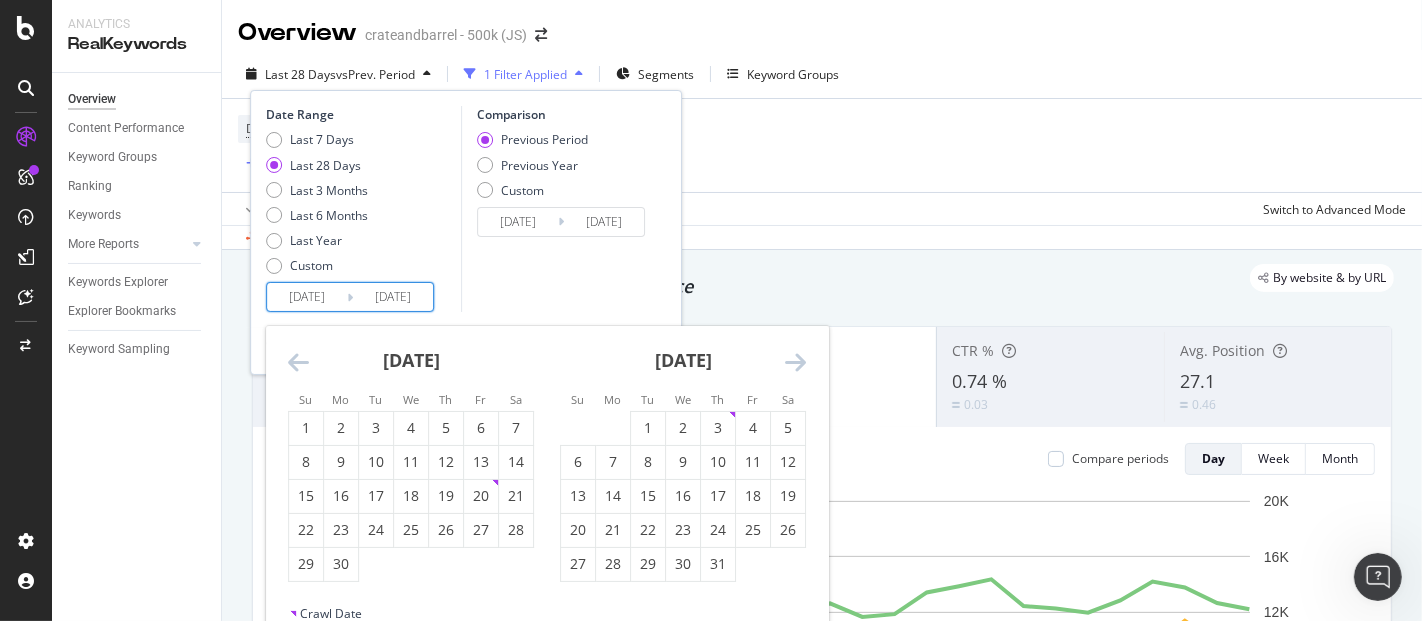 click at bounding box center (298, 362) 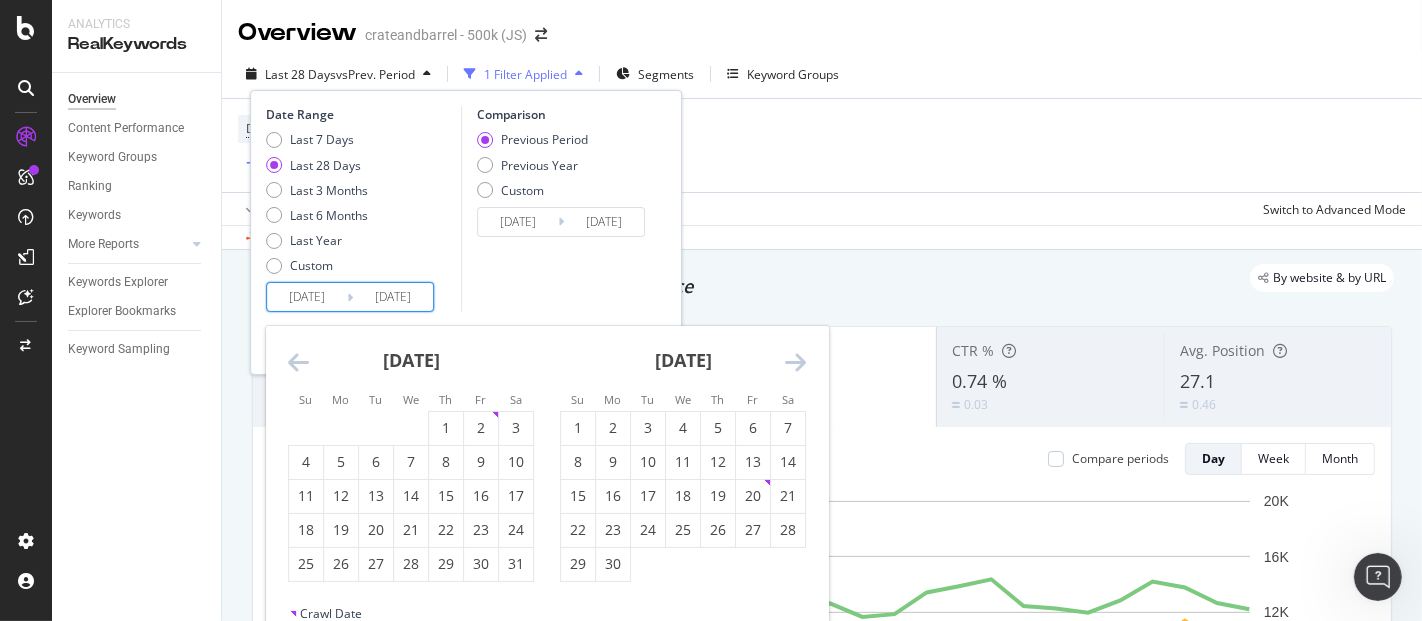 click at bounding box center (298, 362) 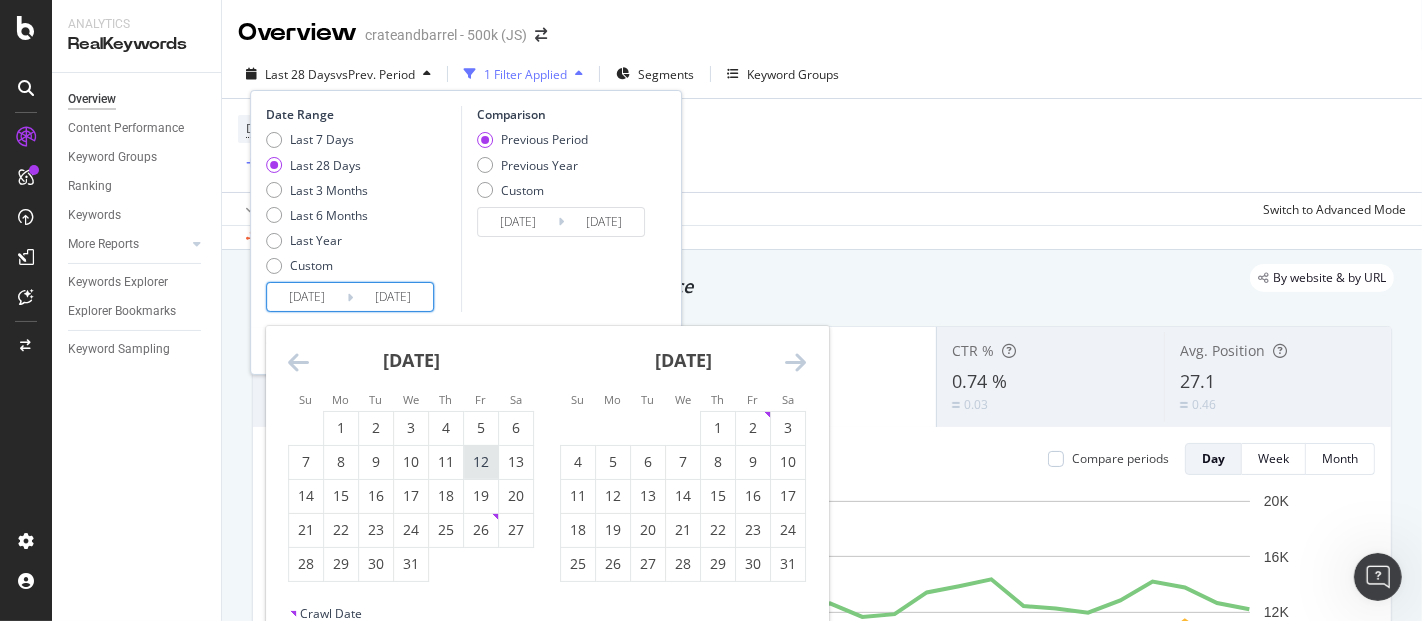 click on "12" at bounding box center [481, 462] 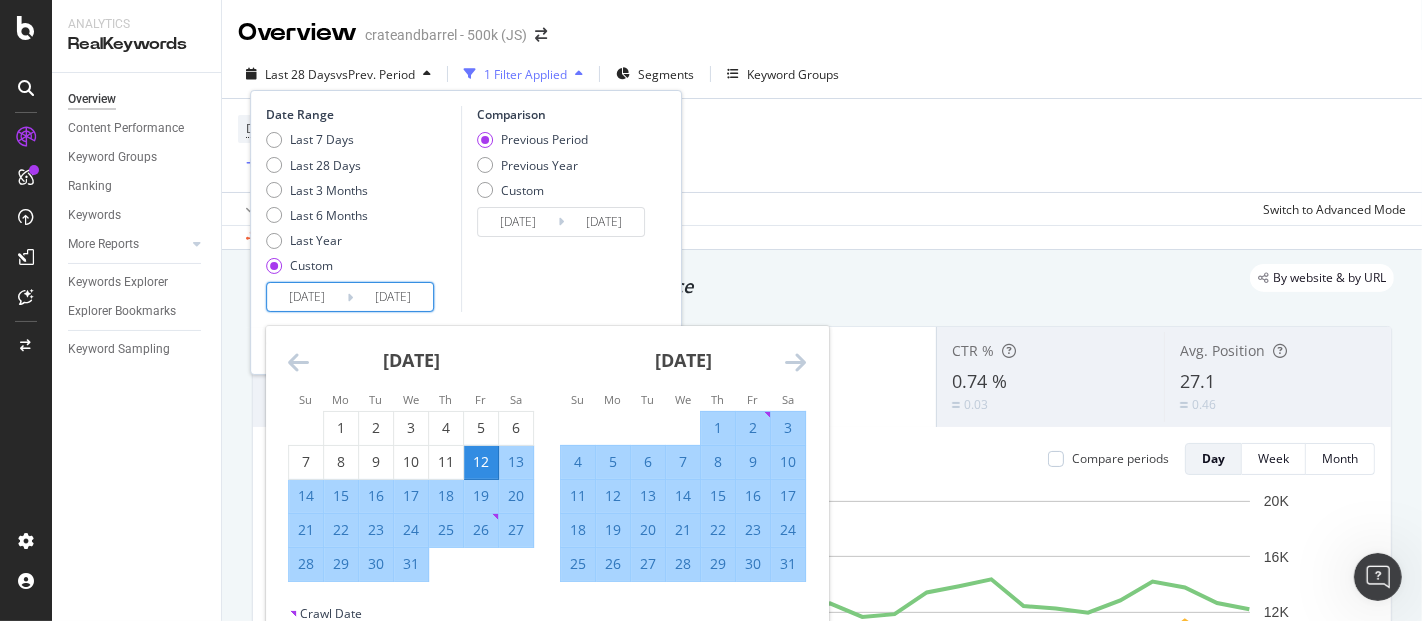 click at bounding box center (795, 362) 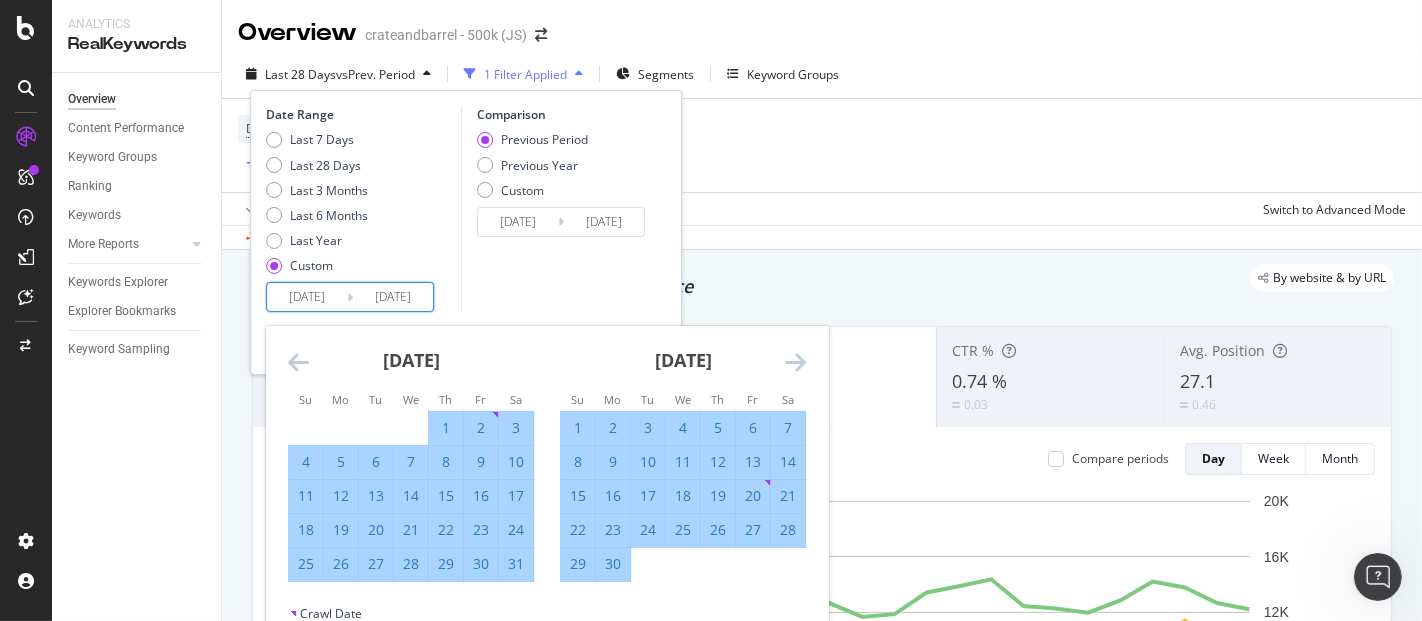 click at bounding box center (795, 362) 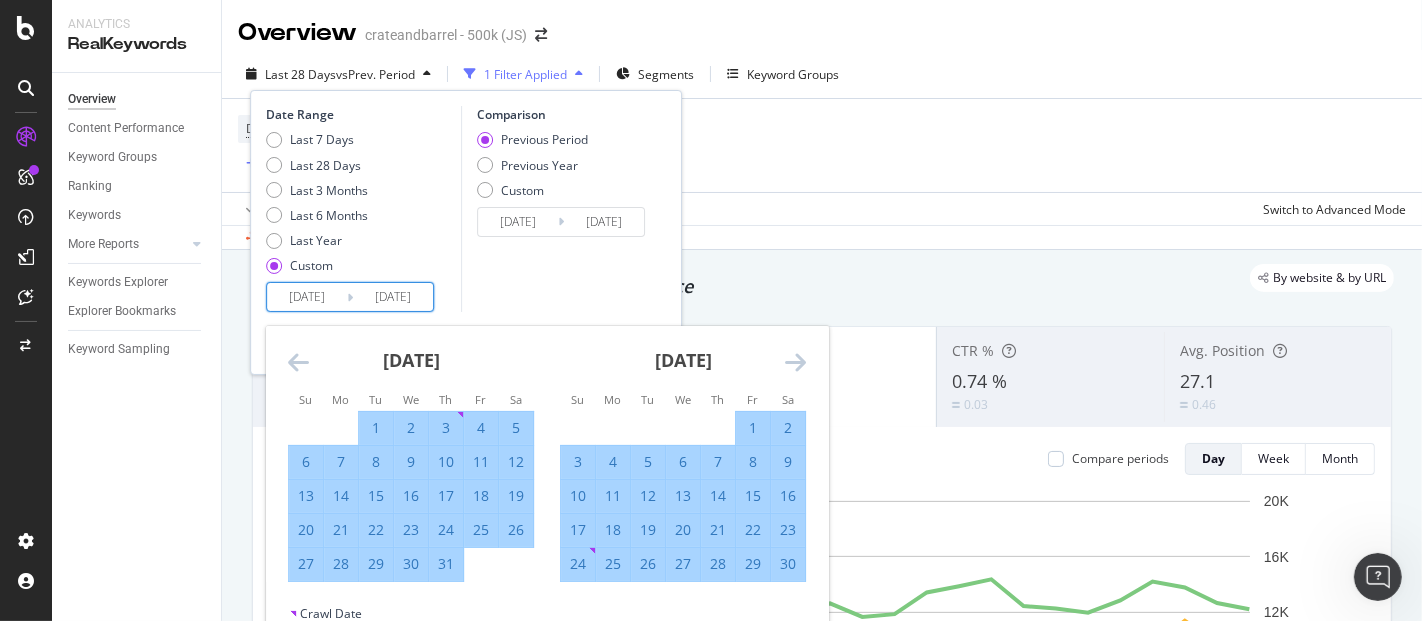 click at bounding box center [795, 362] 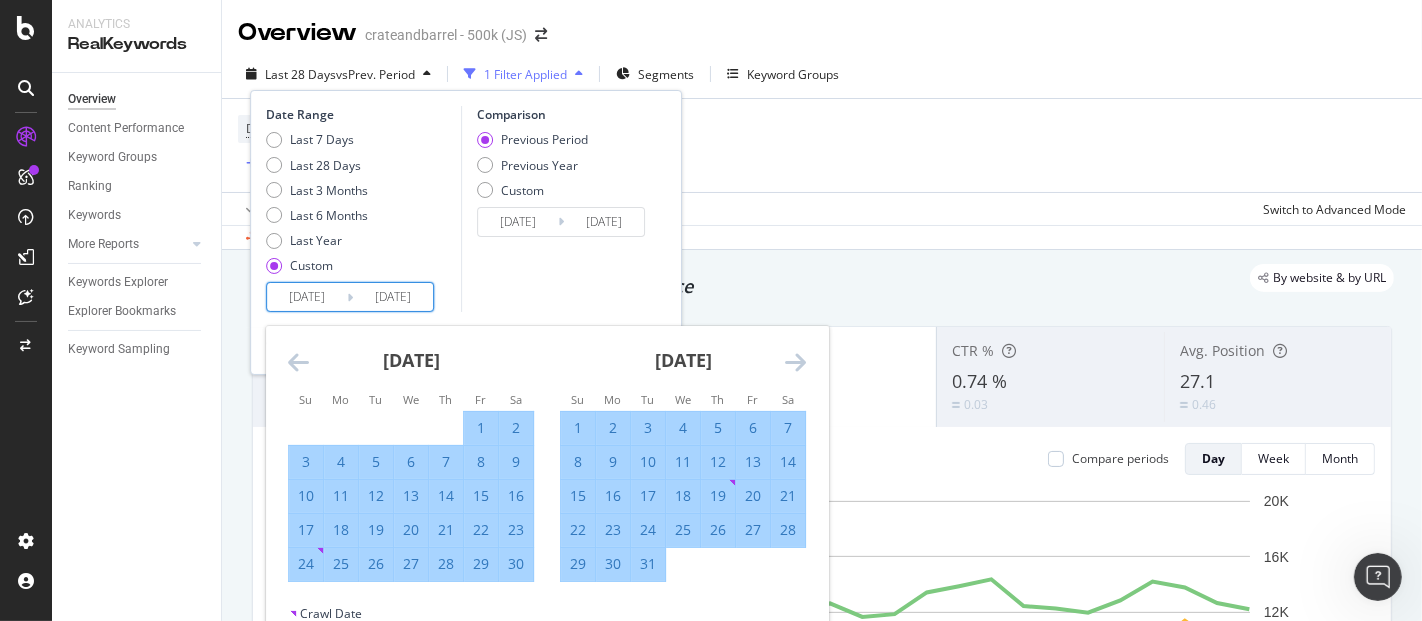 click at bounding box center (795, 362) 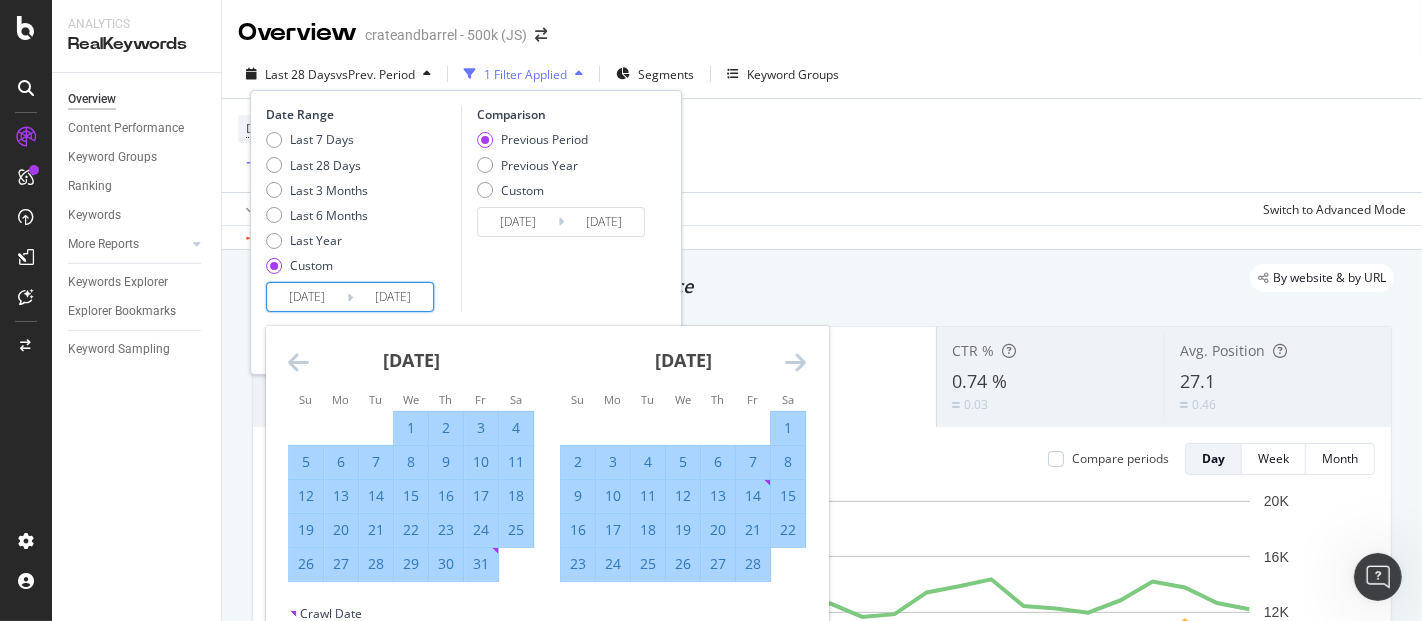 click at bounding box center (795, 362) 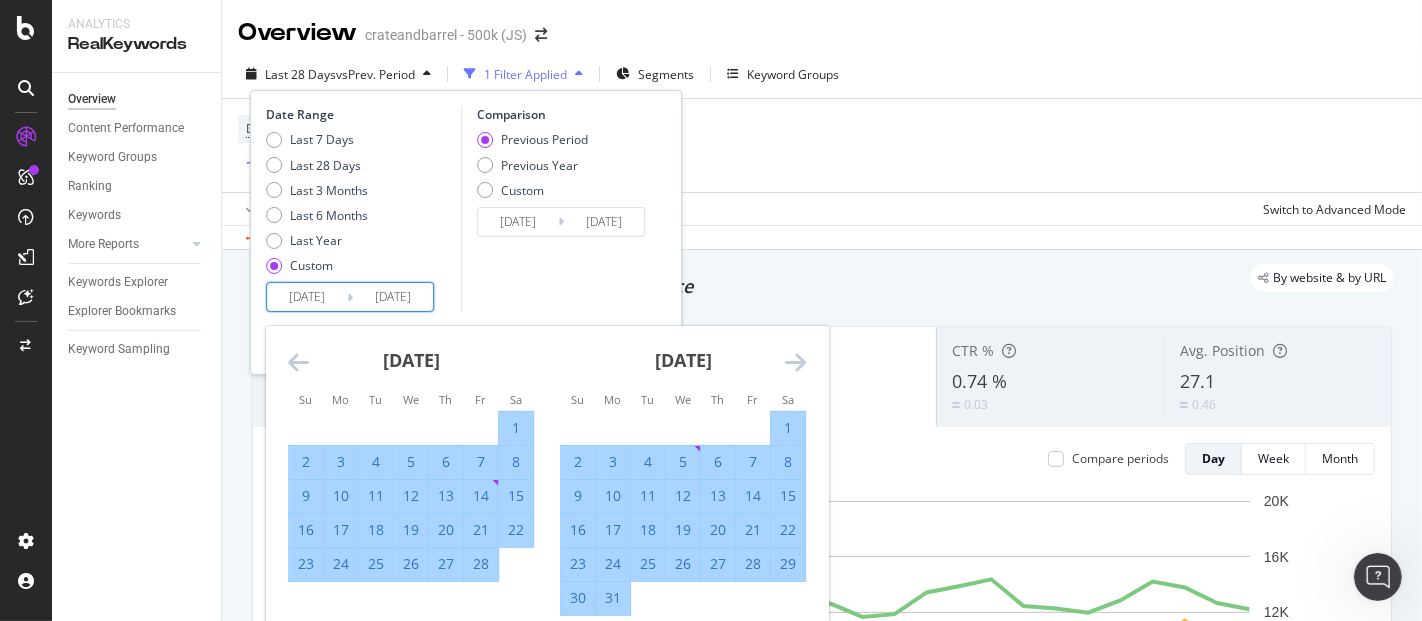 click at bounding box center (795, 362) 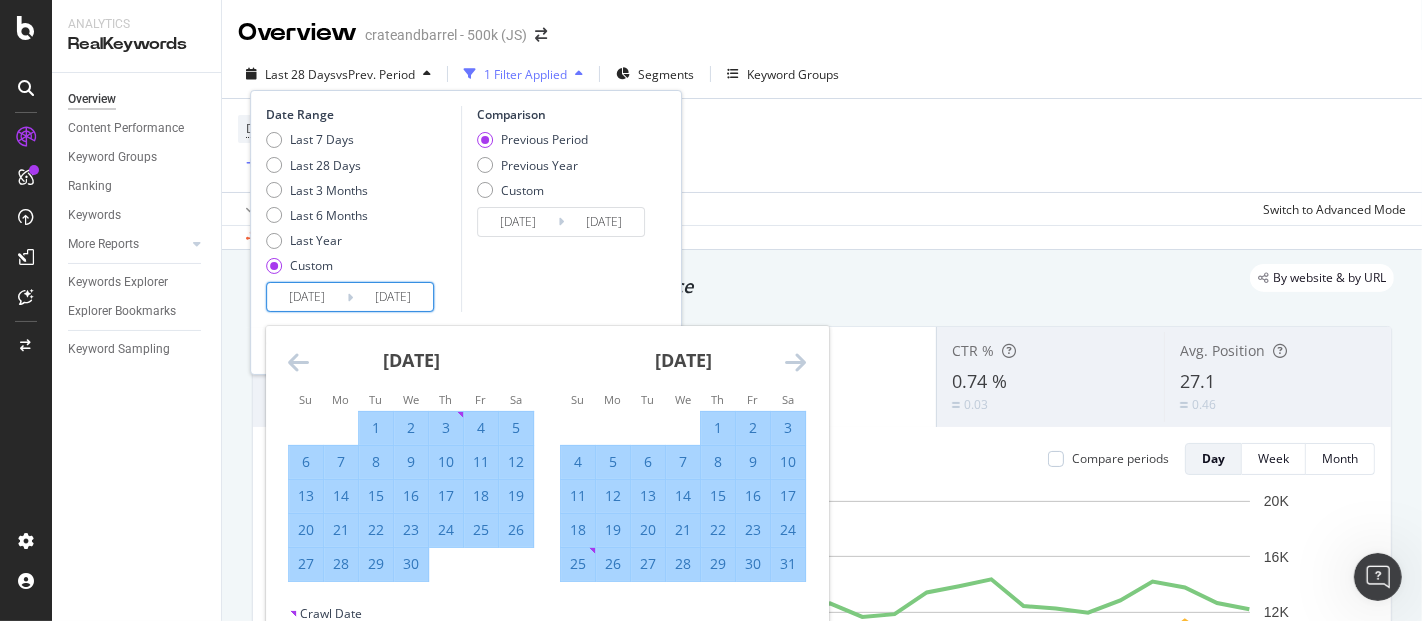 click at bounding box center (795, 362) 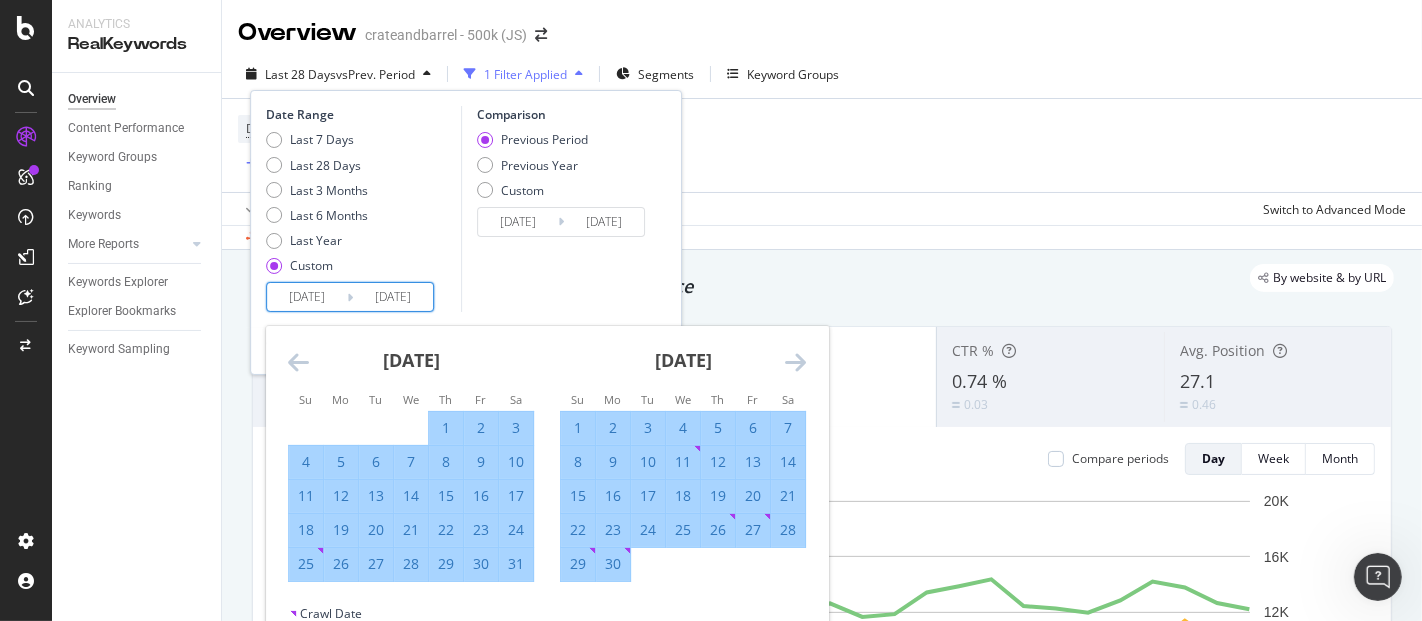 click at bounding box center [795, 362] 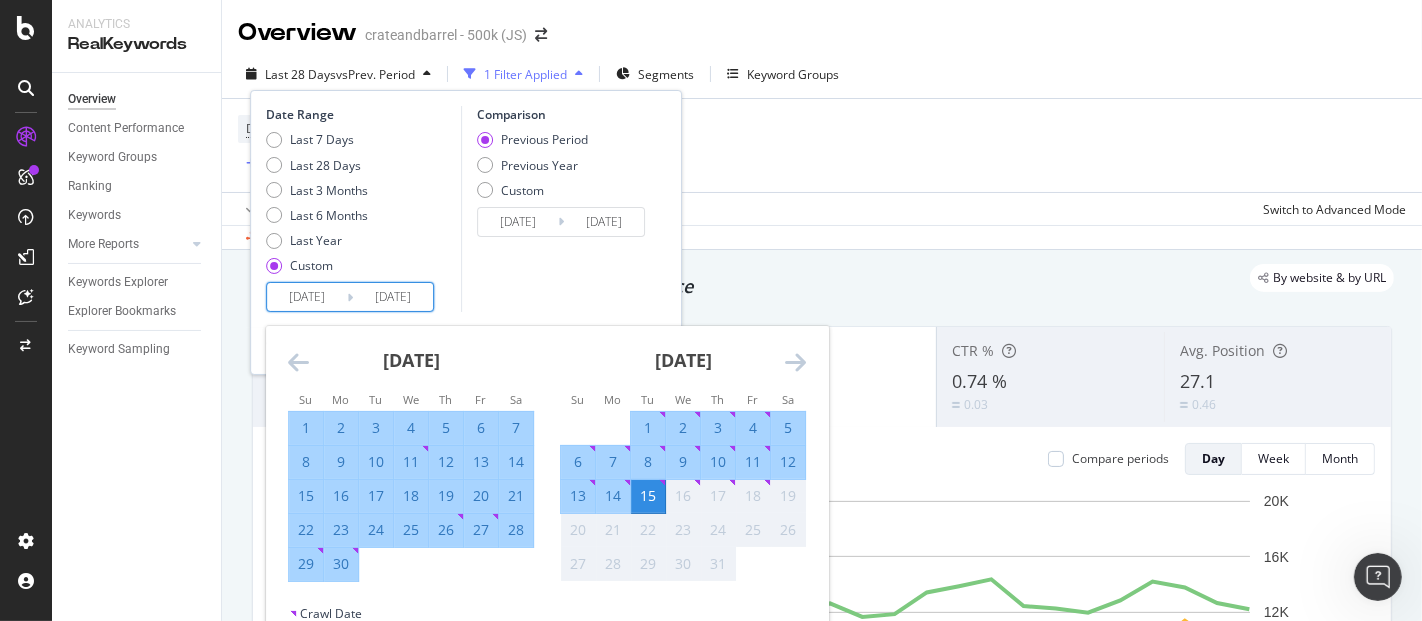click on "12" at bounding box center (788, 462) 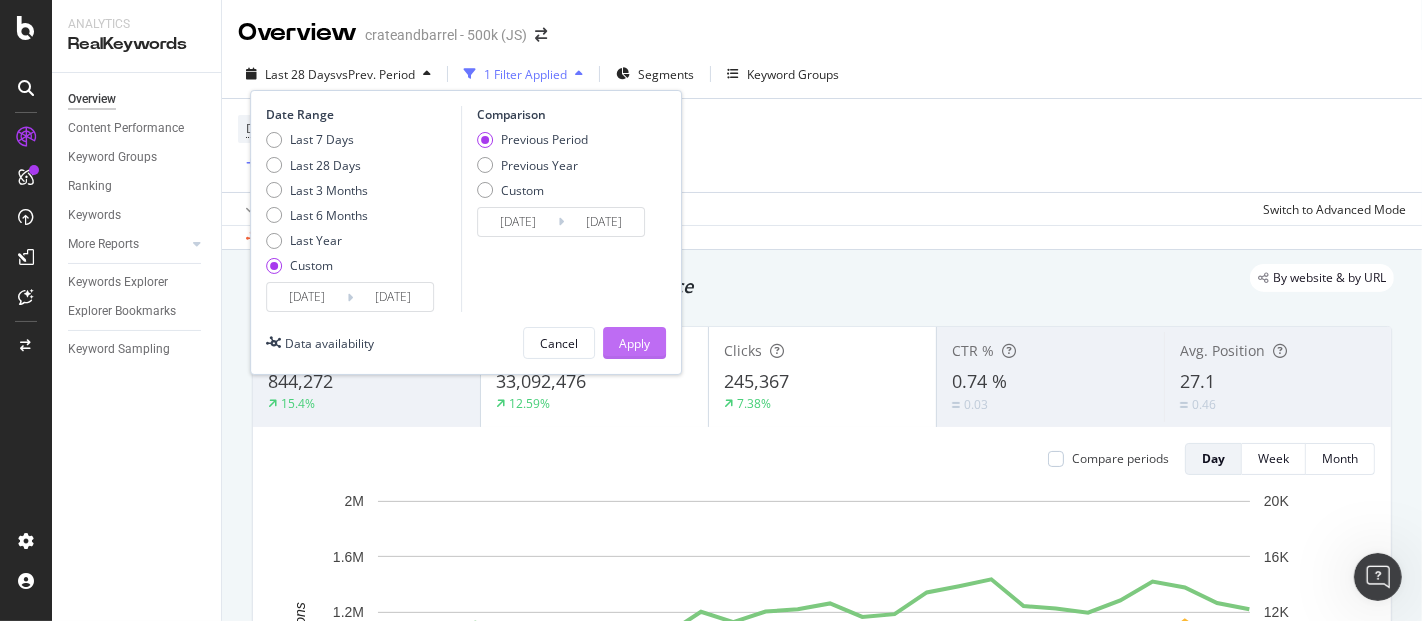 click on "Apply" at bounding box center [634, 343] 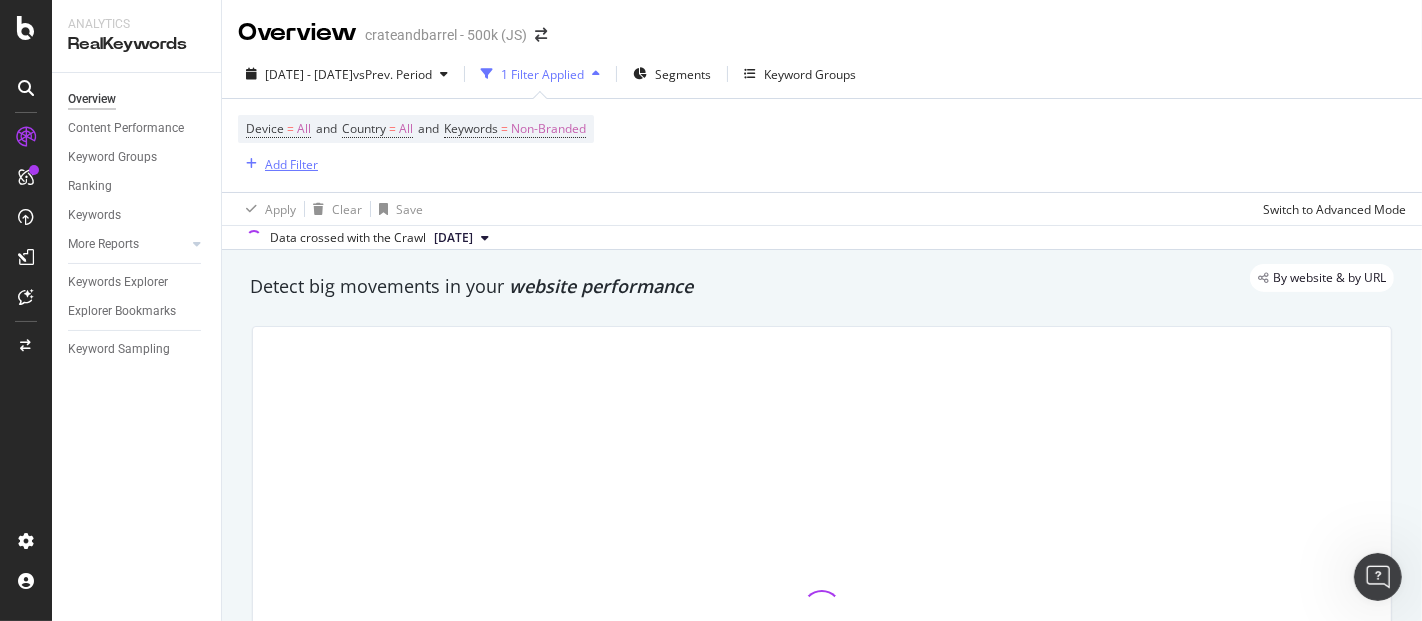 click on "Add Filter" at bounding box center (291, 164) 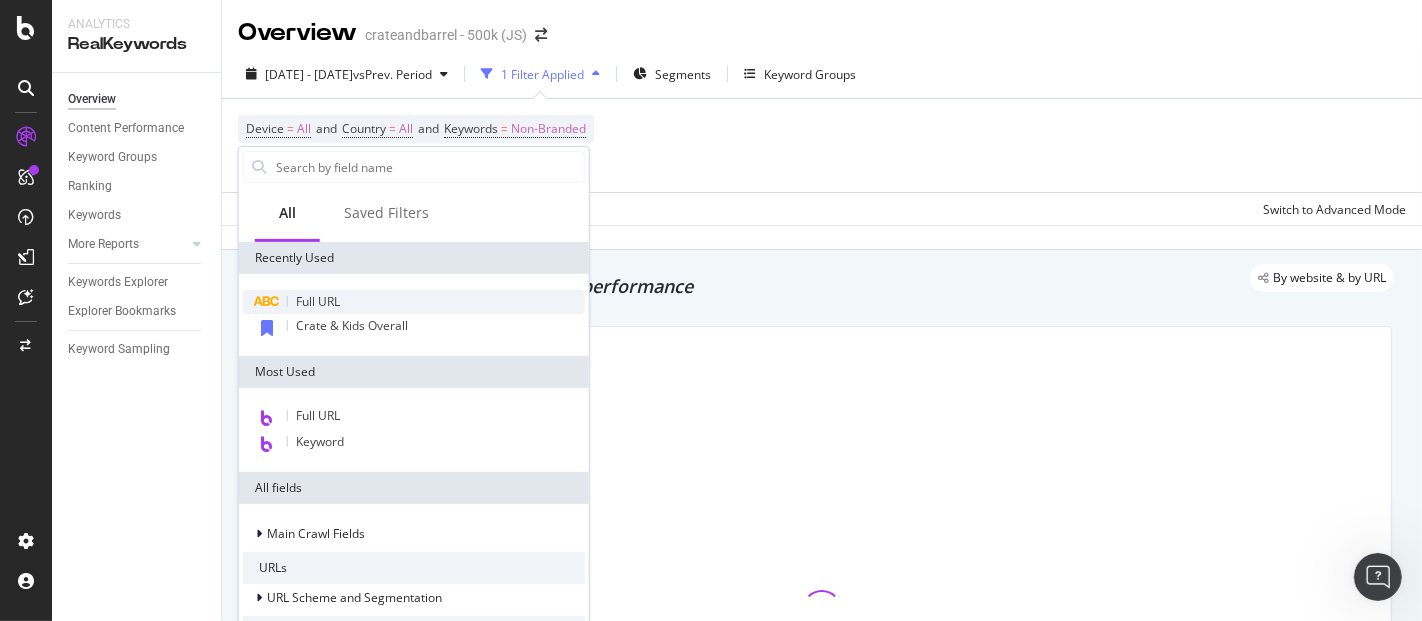 click on "Full URL" at bounding box center (414, 302) 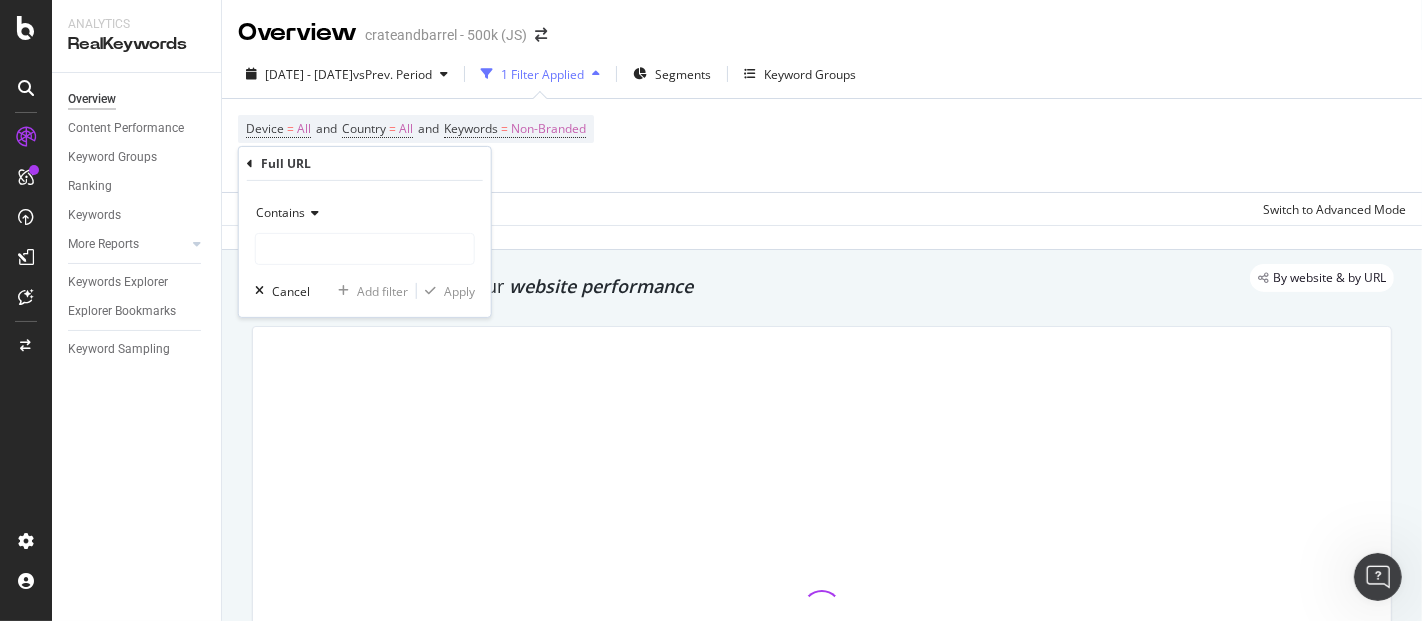 click at bounding box center [312, 213] 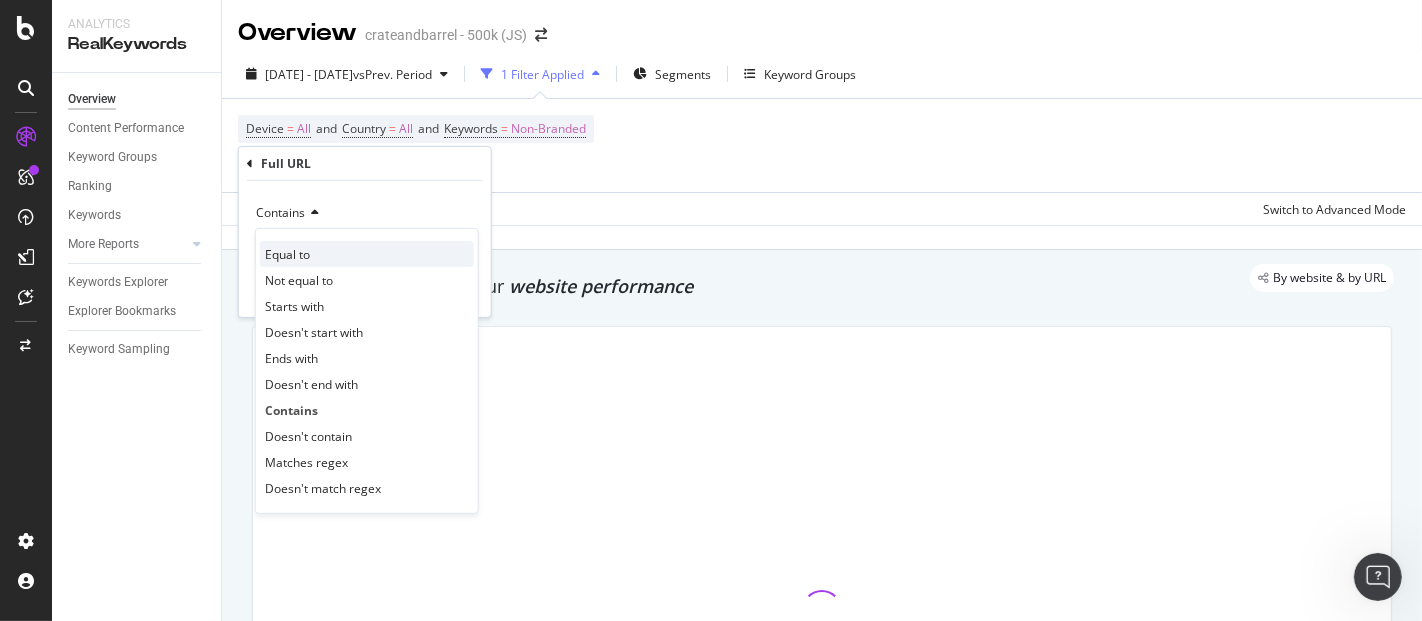 click on "Equal to" at bounding box center [367, 254] 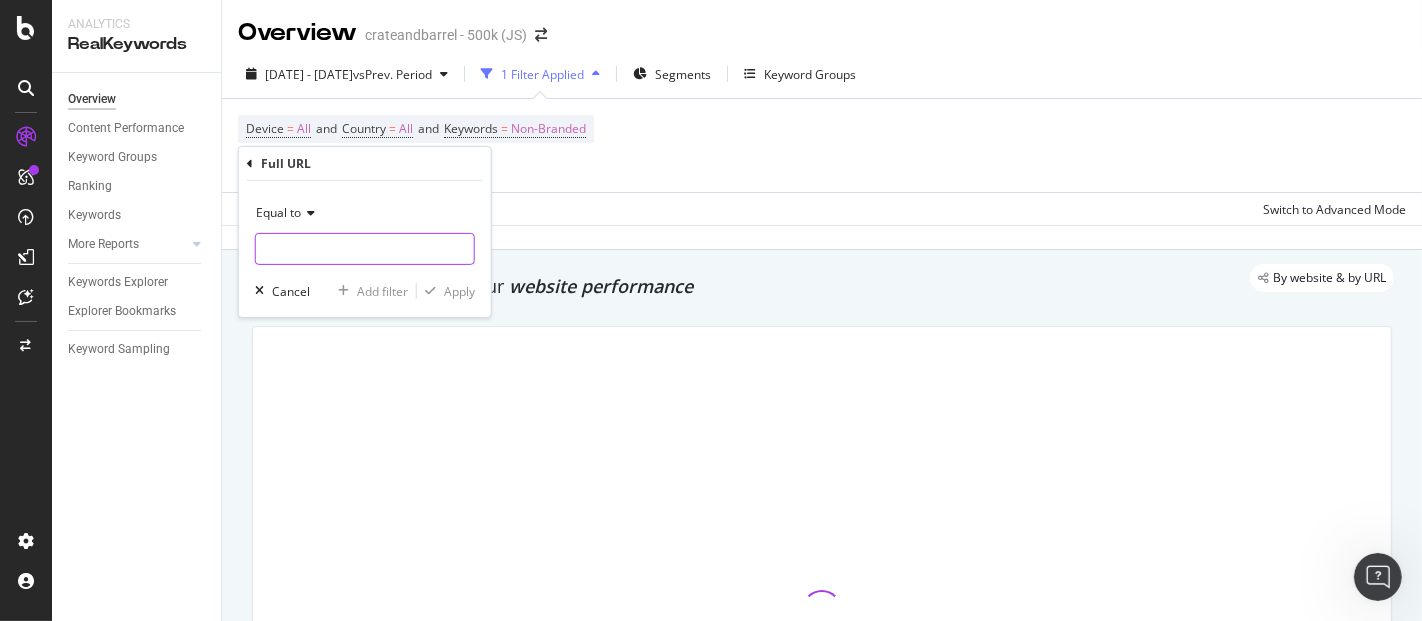 click at bounding box center (365, 249) 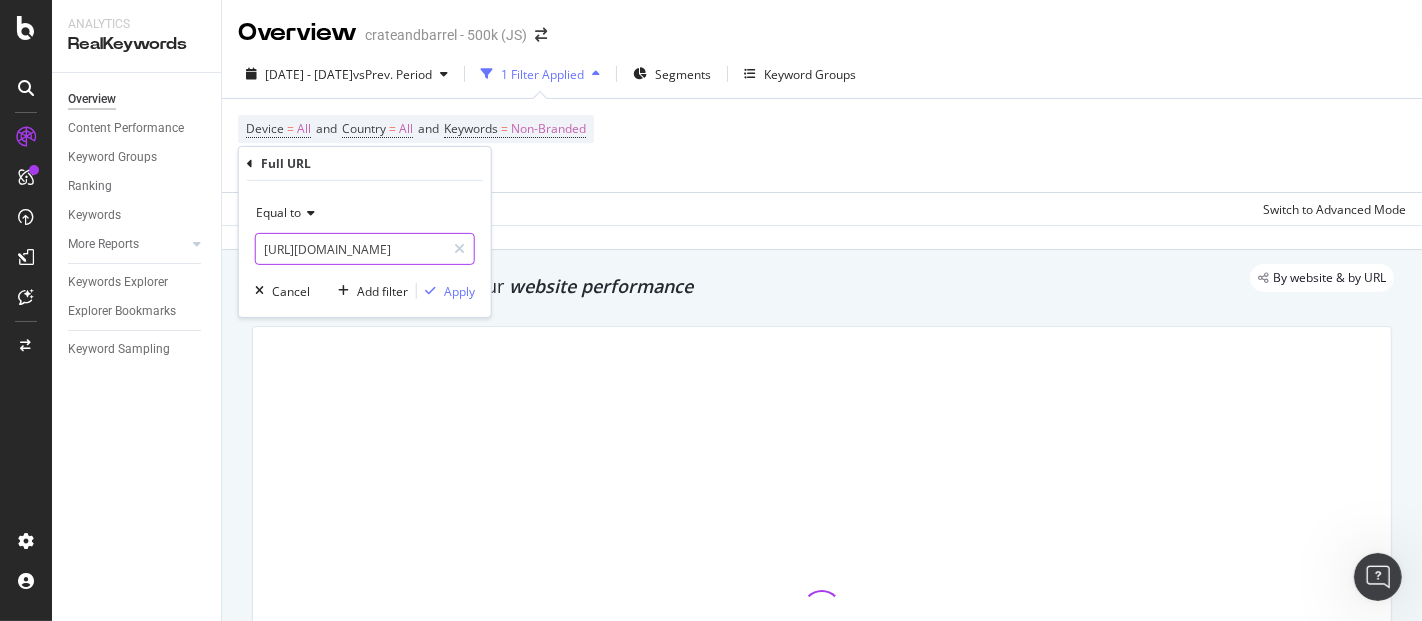 scroll, scrollTop: 0, scrollLeft: 367, axis: horizontal 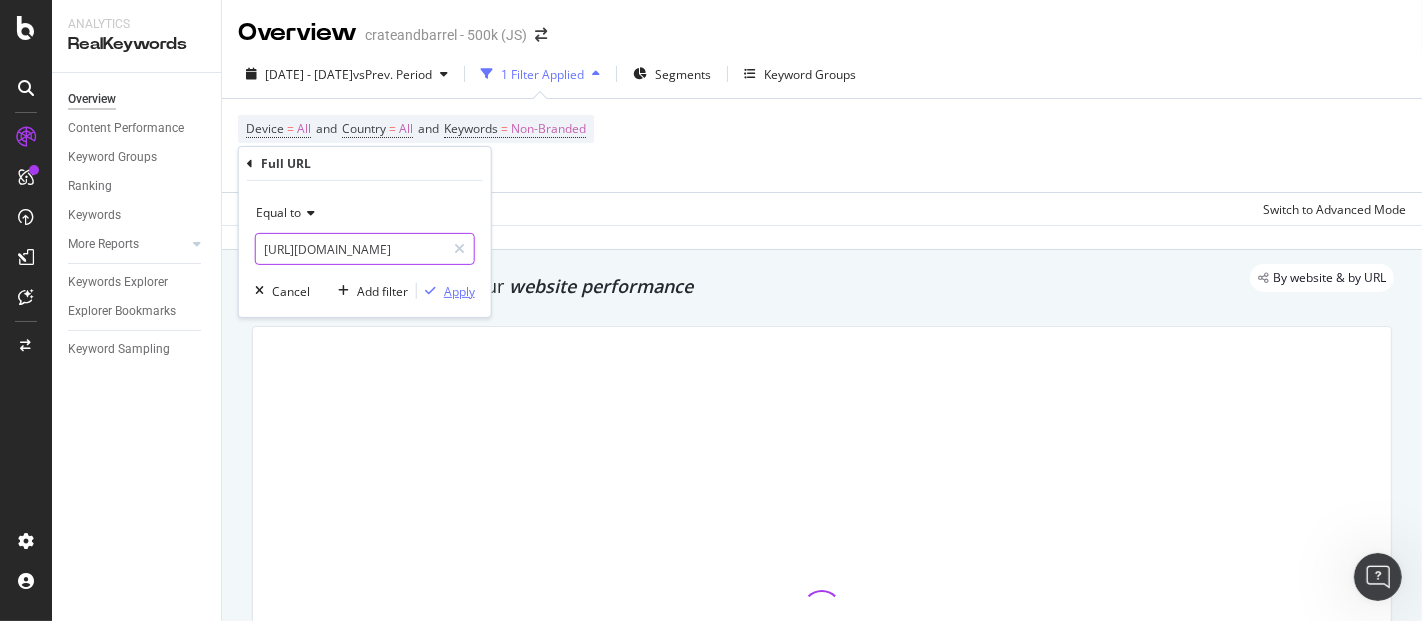 type on "[URL][DOMAIN_NAME]" 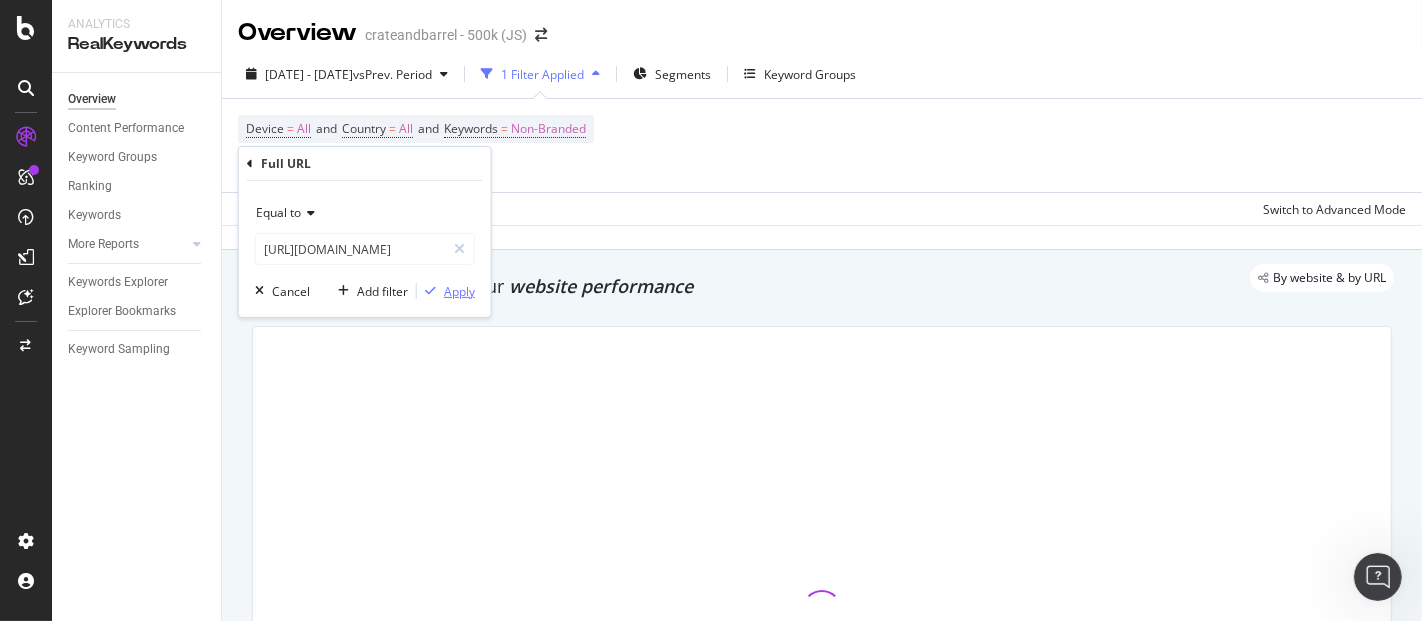 click on "Apply" at bounding box center (459, 290) 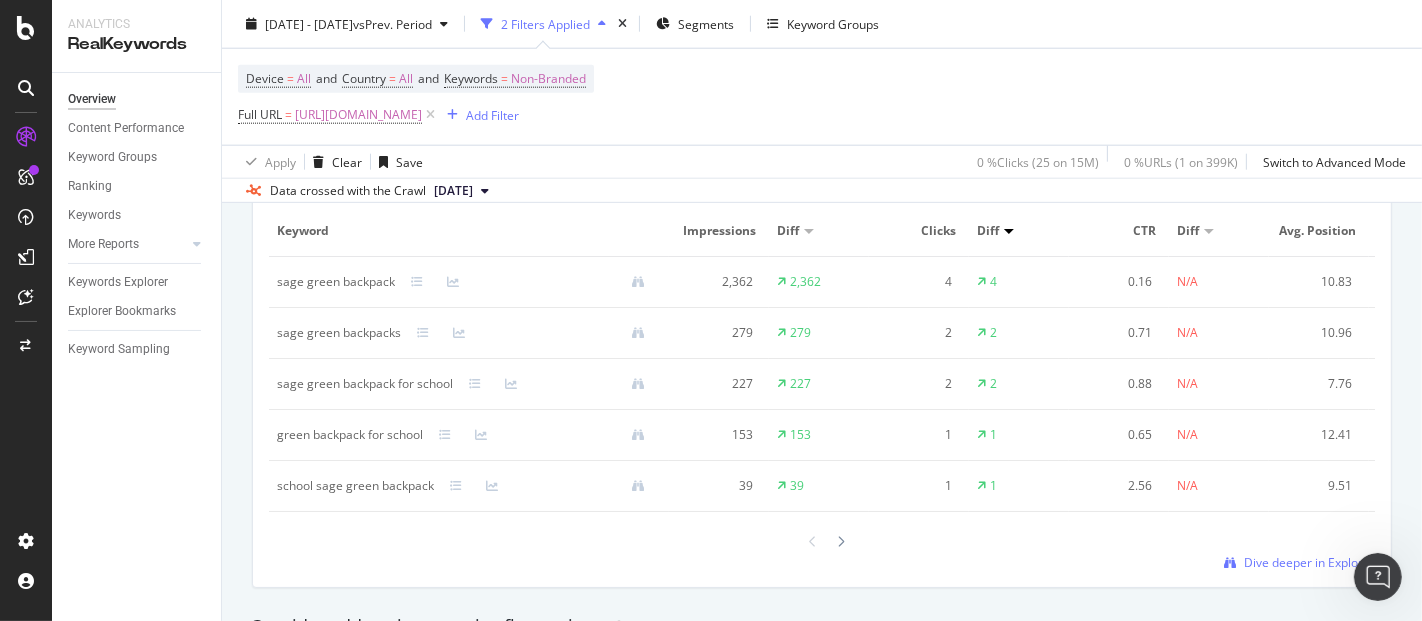 scroll, scrollTop: 1888, scrollLeft: 0, axis: vertical 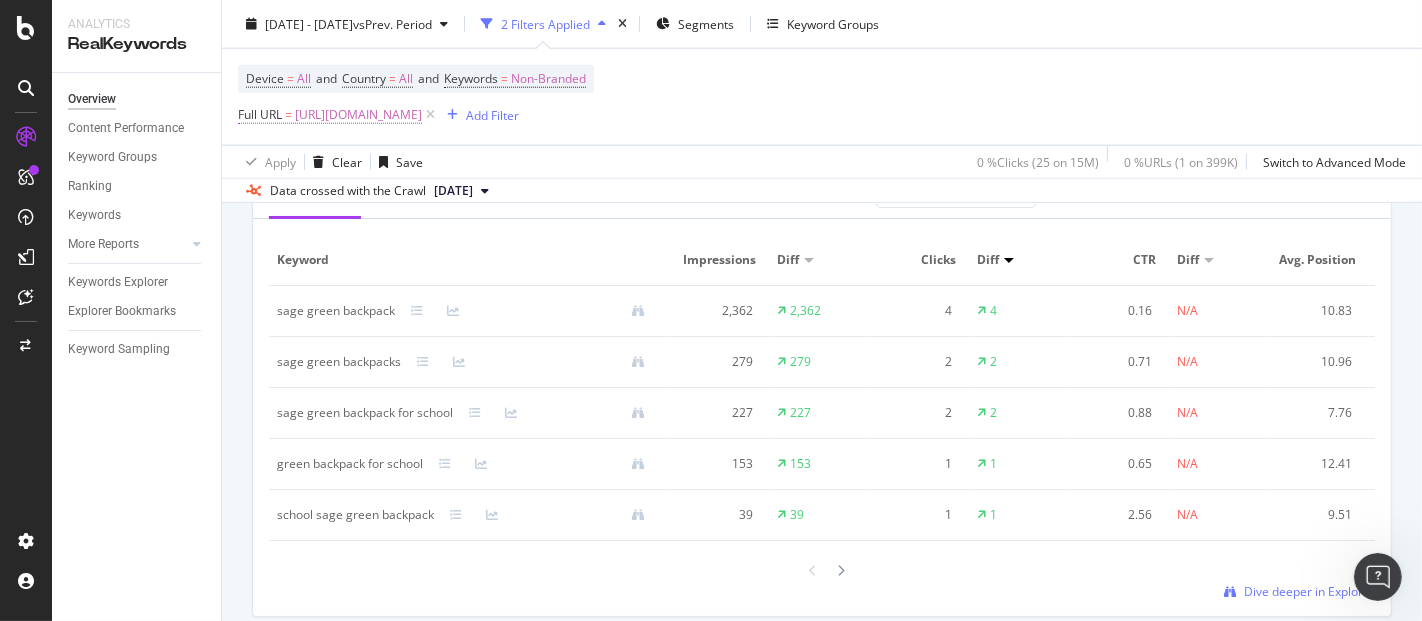 click on "[URL][DOMAIN_NAME]" at bounding box center (358, 115) 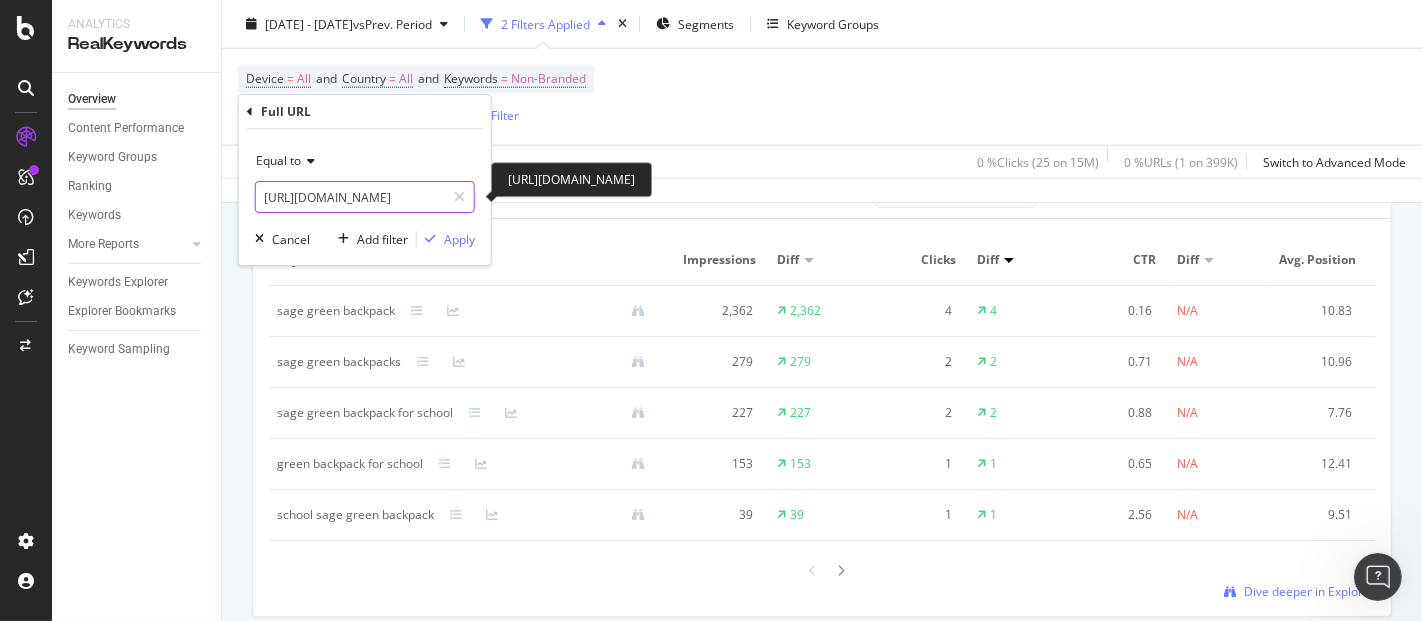 click on "[URL][DOMAIN_NAME]" at bounding box center (350, 197) 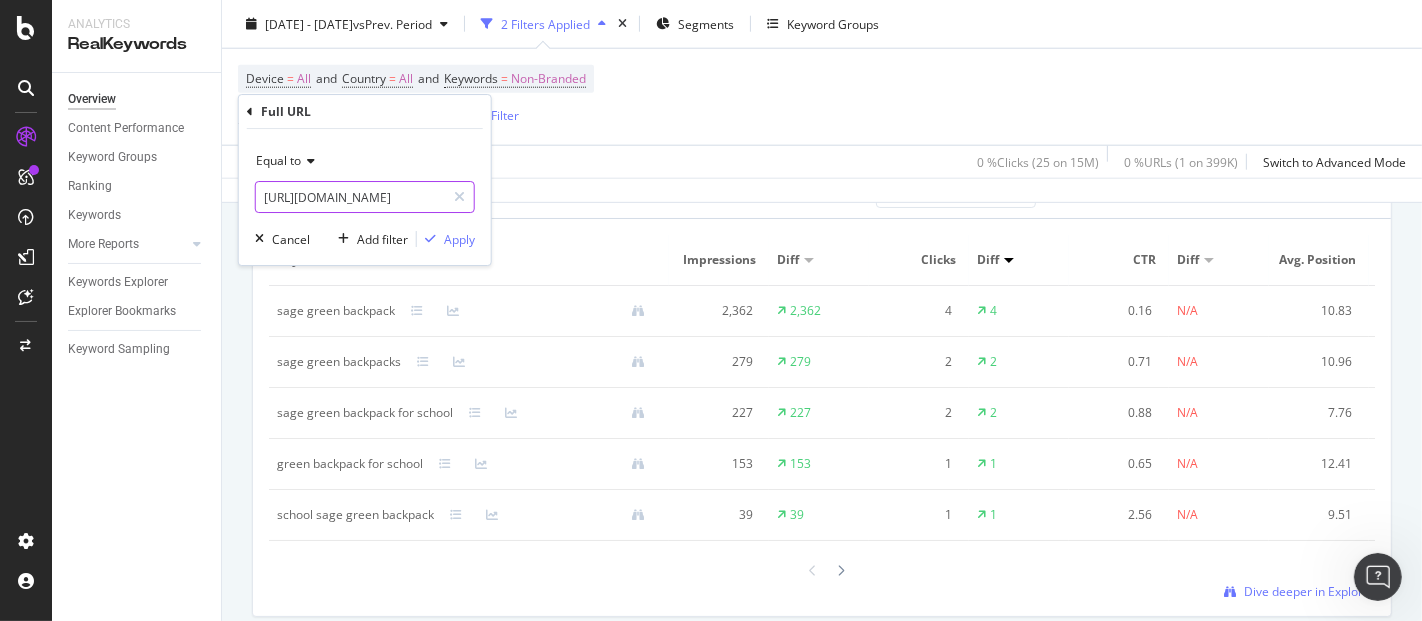 scroll, scrollTop: 0, scrollLeft: 374, axis: horizontal 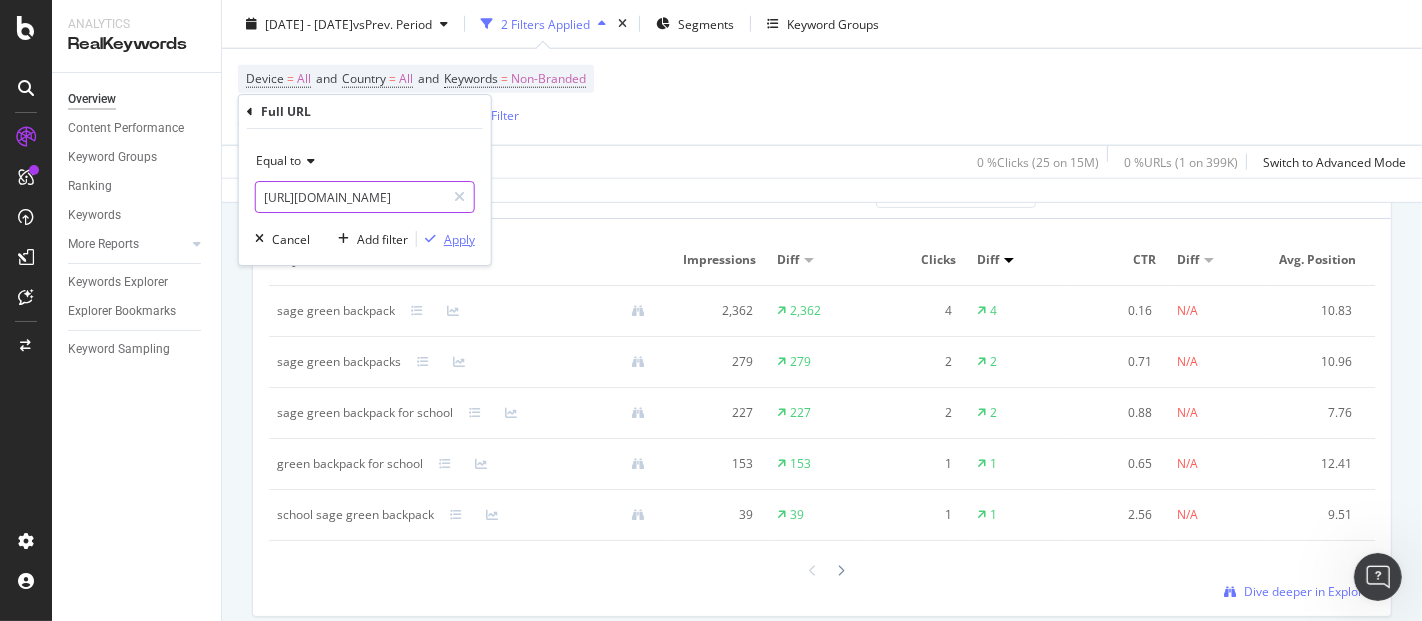 type on "[URL][DOMAIN_NAME]" 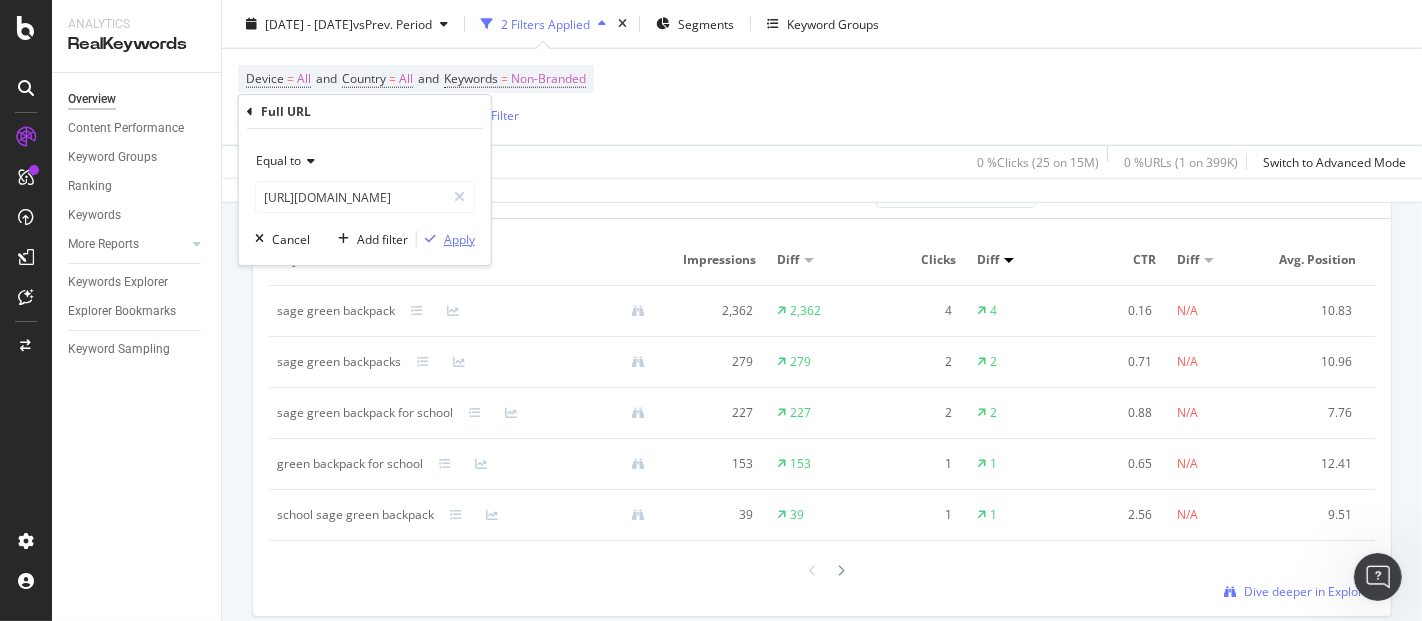 scroll, scrollTop: 0, scrollLeft: 0, axis: both 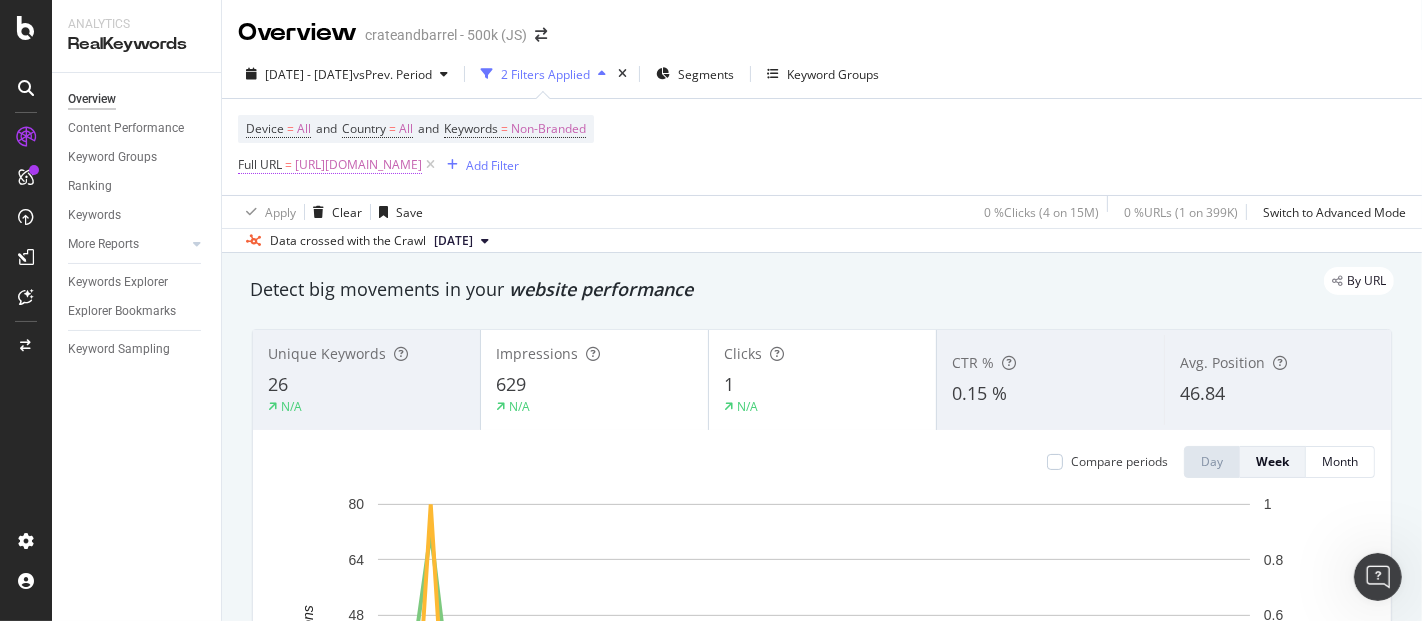 click on "[URL][DOMAIN_NAME]" at bounding box center (358, 165) 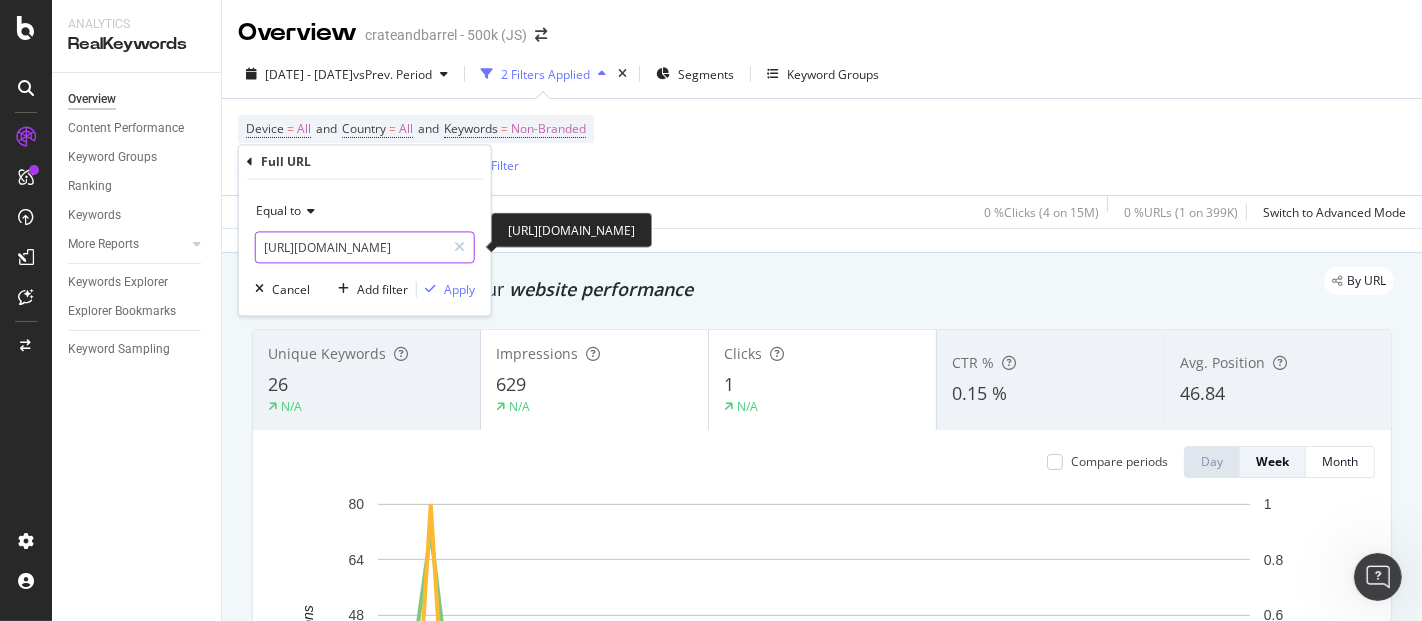 paste on "animal-backpacks-5155" 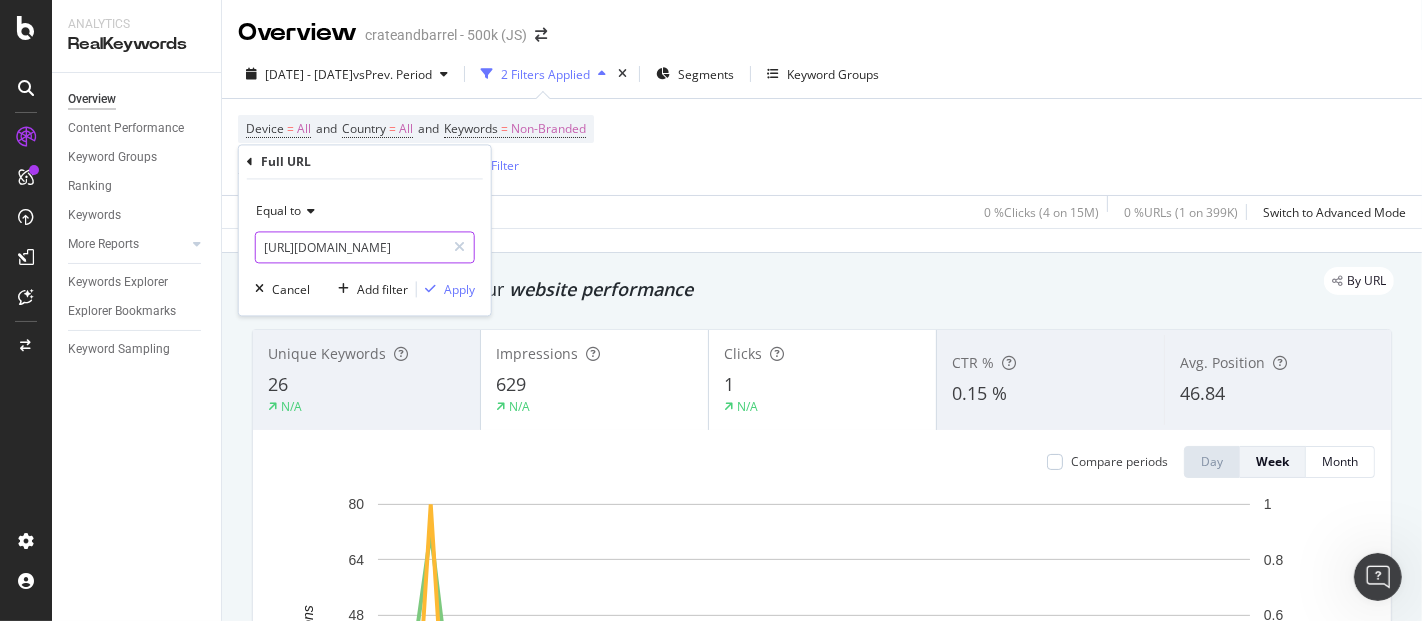 scroll, scrollTop: 0, scrollLeft: 373, axis: horizontal 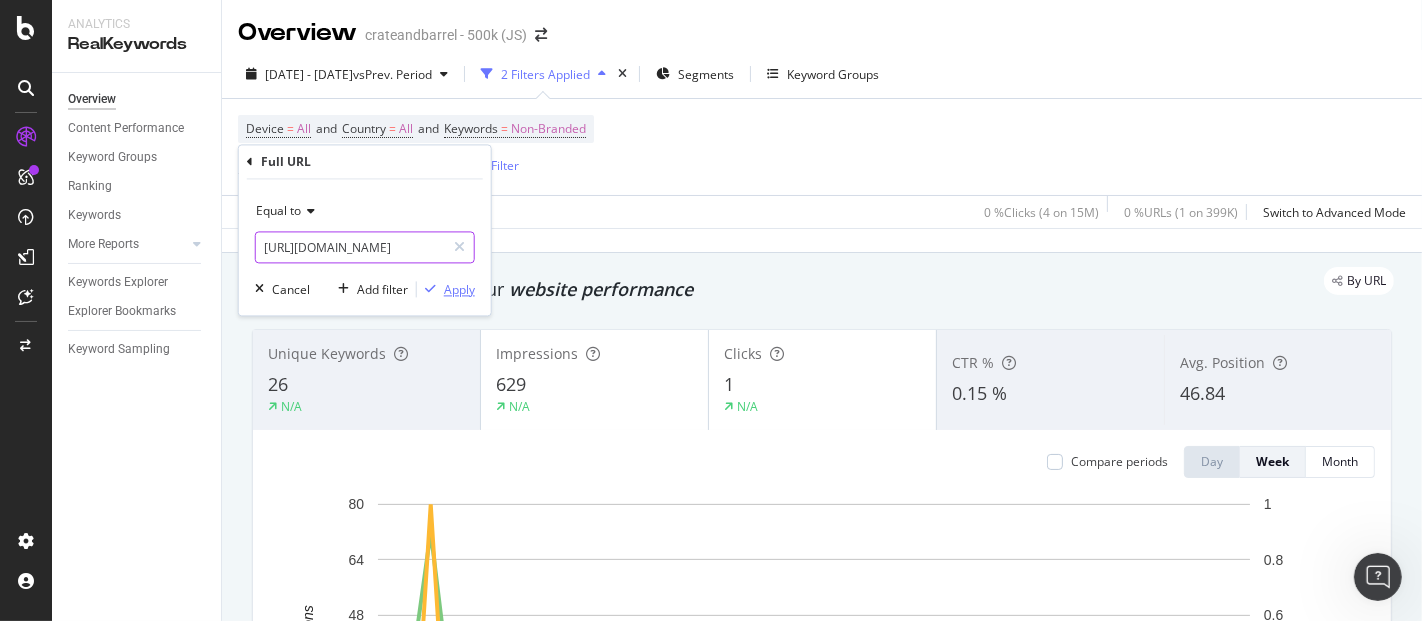 type on "[URL][DOMAIN_NAME]" 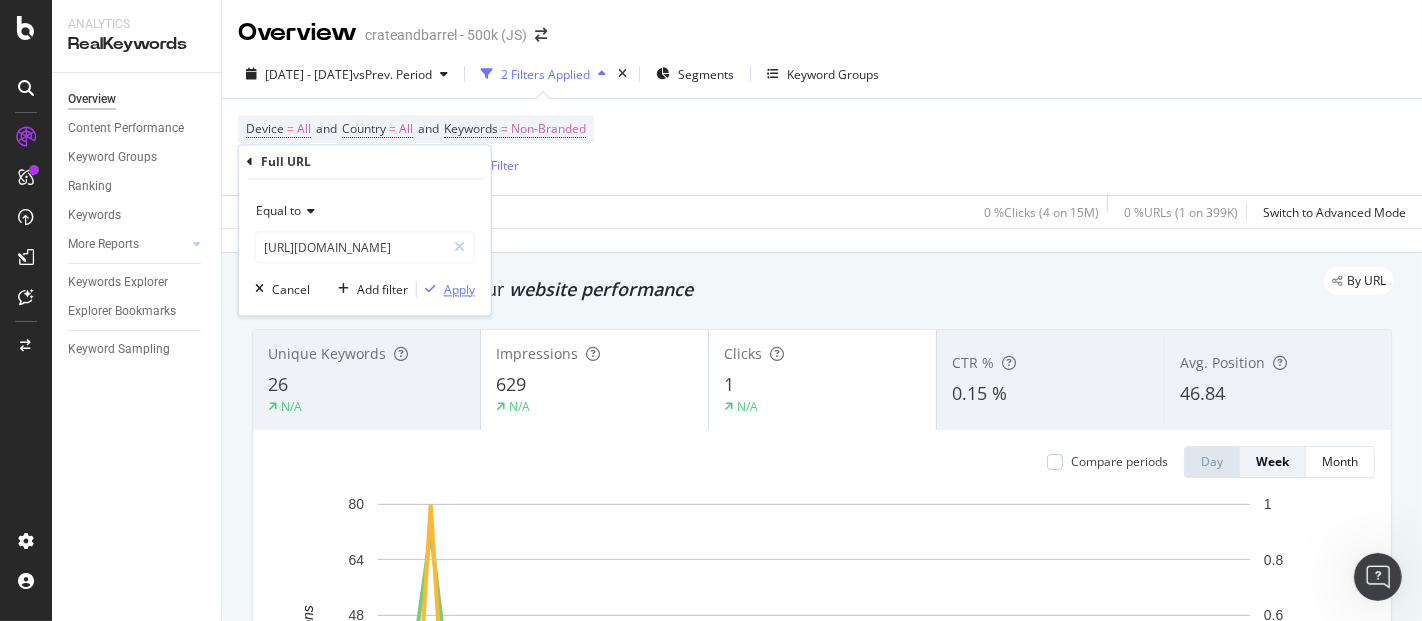 click on "Apply" at bounding box center [459, 289] 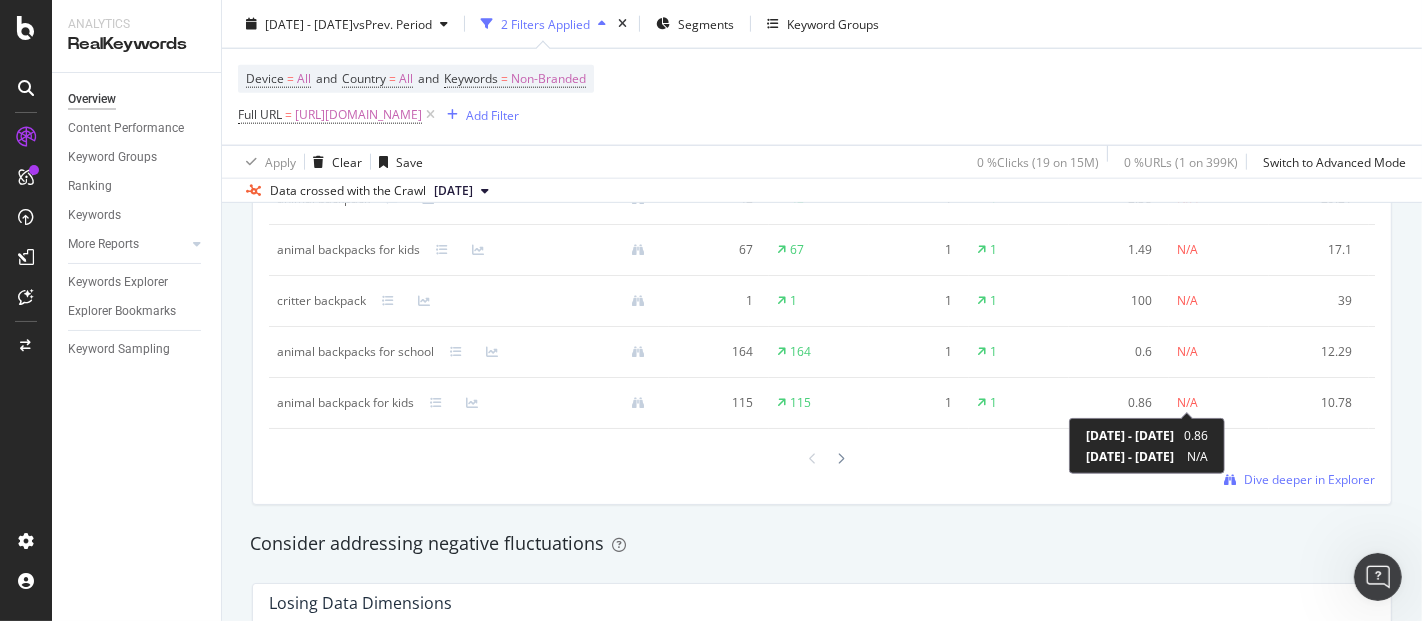 scroll, scrollTop: 1888, scrollLeft: 0, axis: vertical 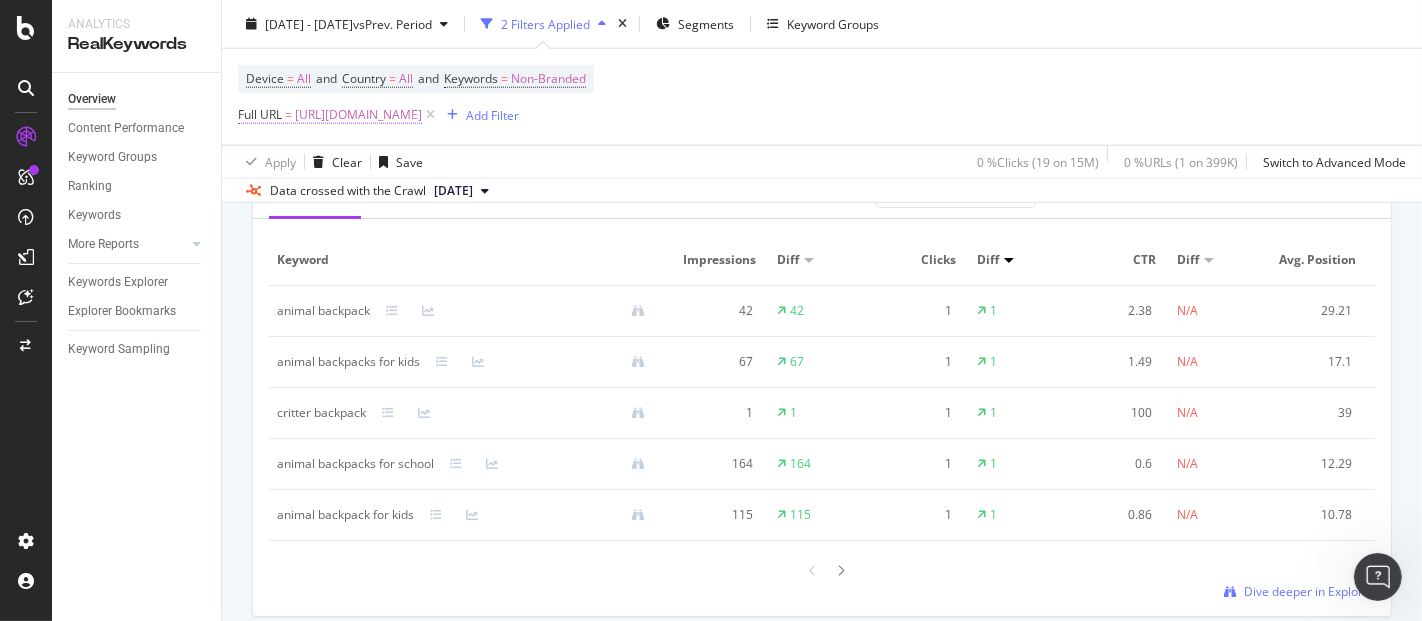 click on "[URL][DOMAIN_NAME]" at bounding box center [358, 115] 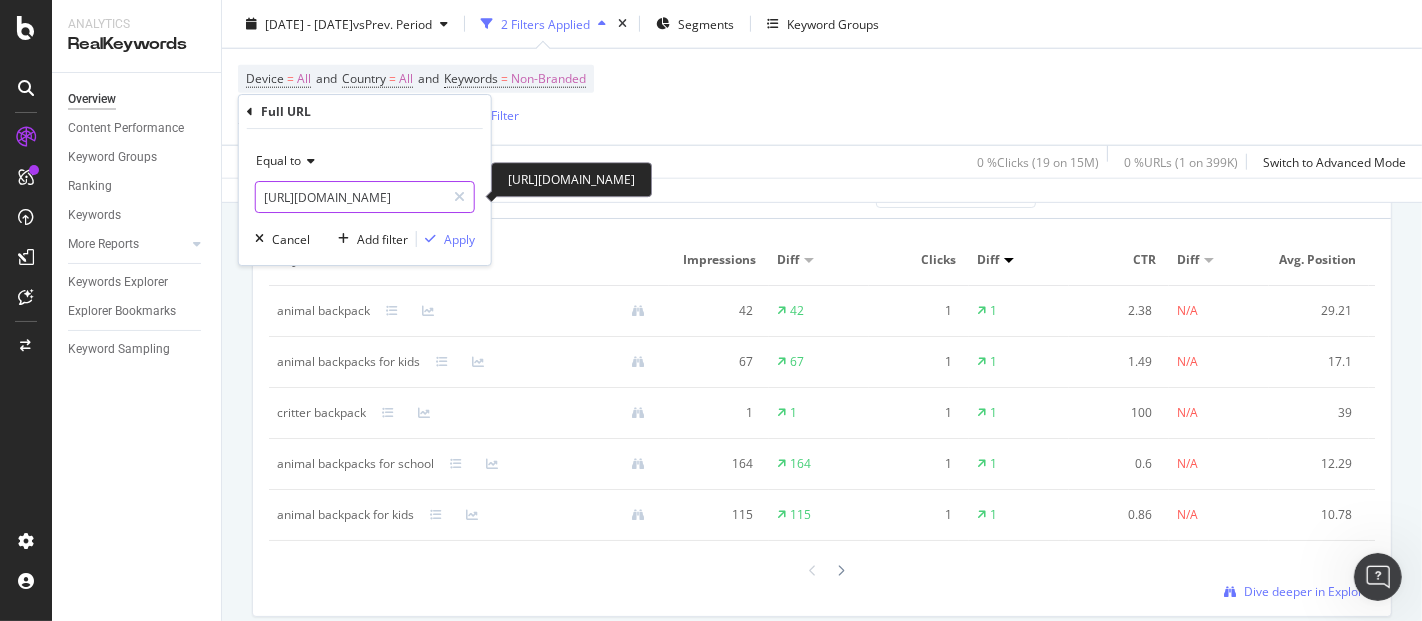 click on "[URL][DOMAIN_NAME]" at bounding box center [350, 197] 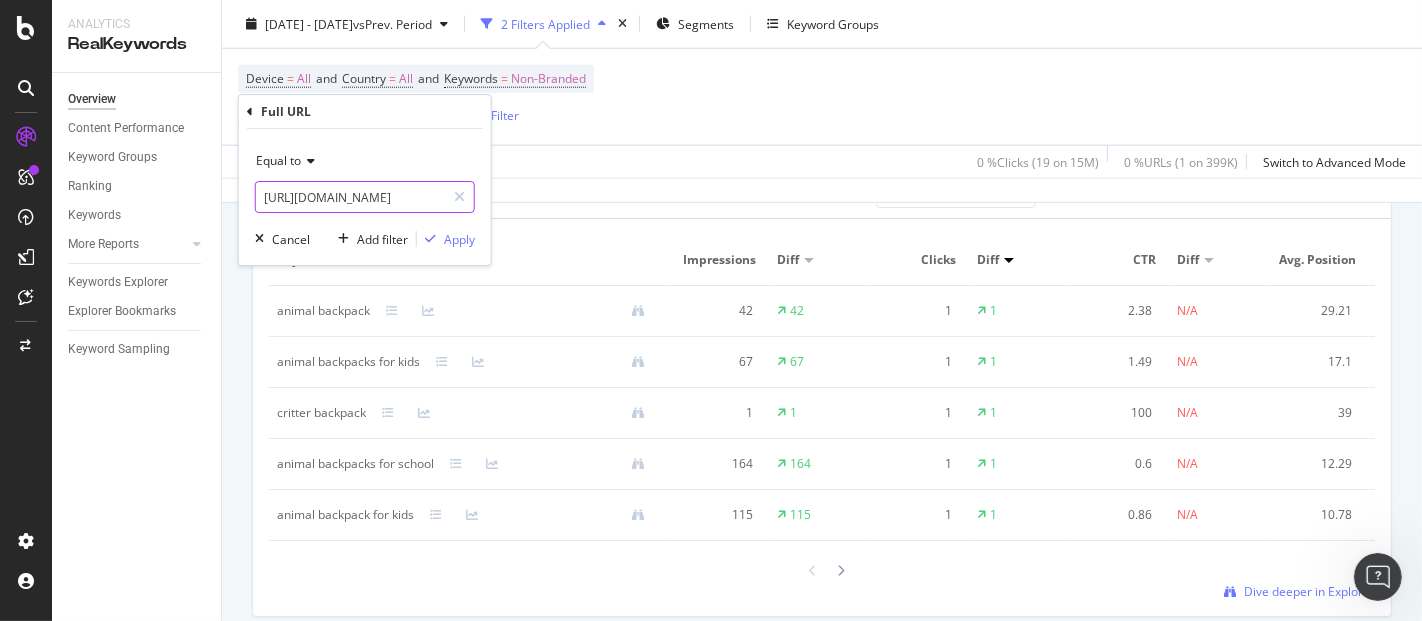 scroll, scrollTop: 0, scrollLeft: 377, axis: horizontal 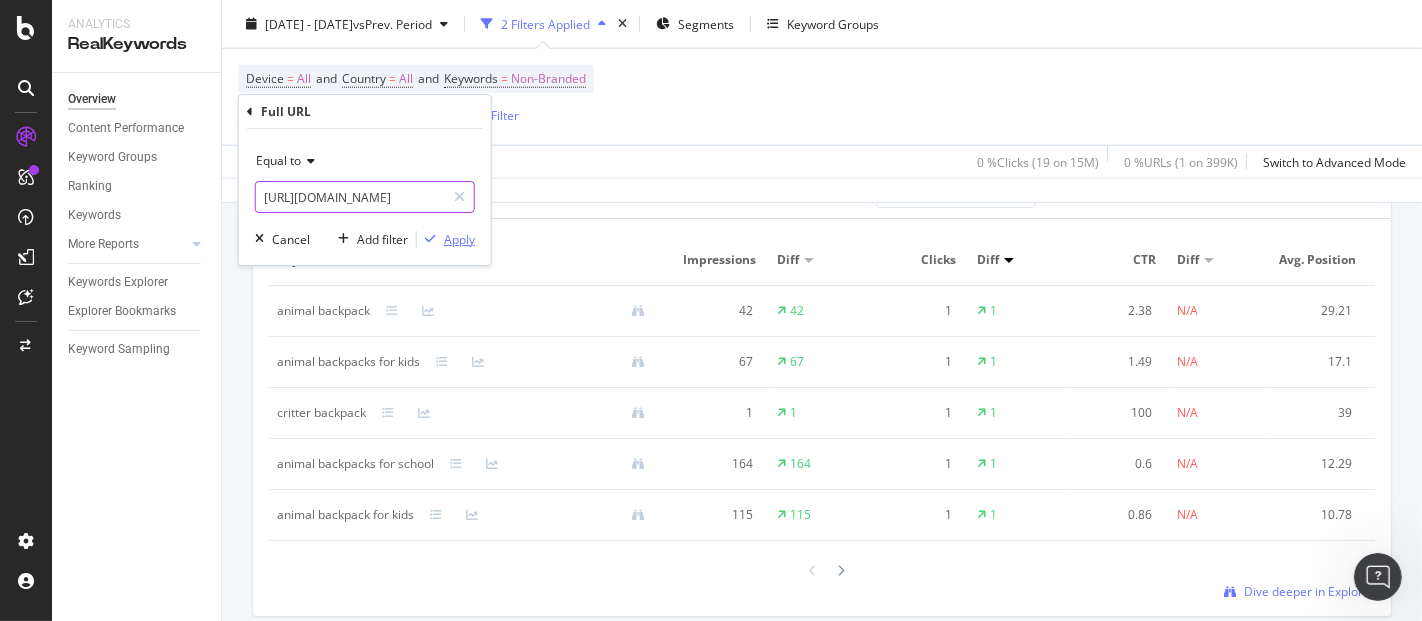 type on "[URL][DOMAIN_NAME]" 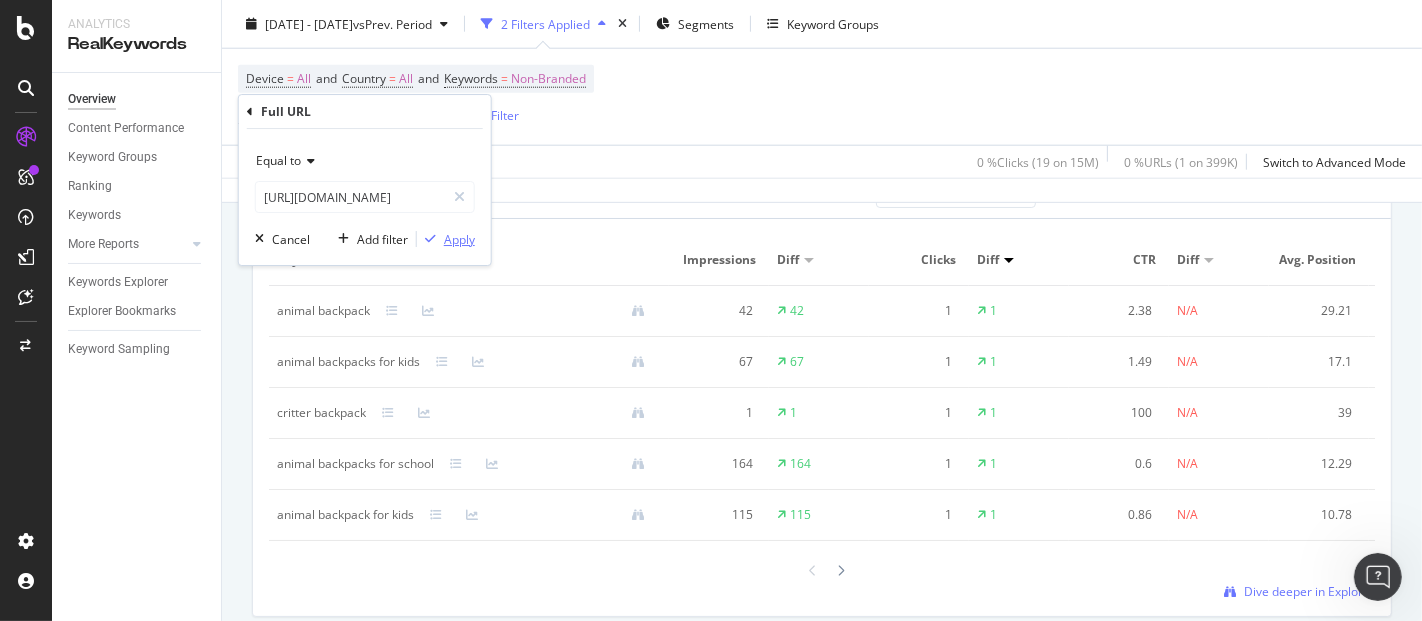 click on "Apply" at bounding box center [459, 239] 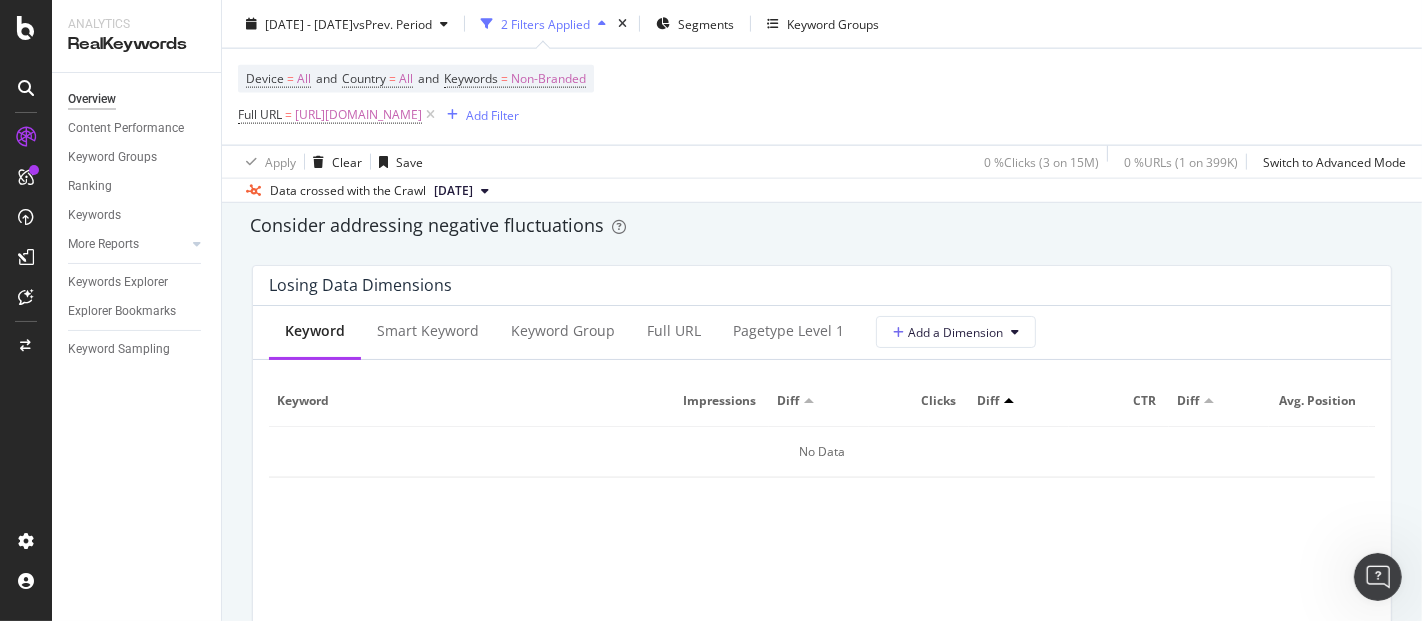 scroll, scrollTop: 2111, scrollLeft: 0, axis: vertical 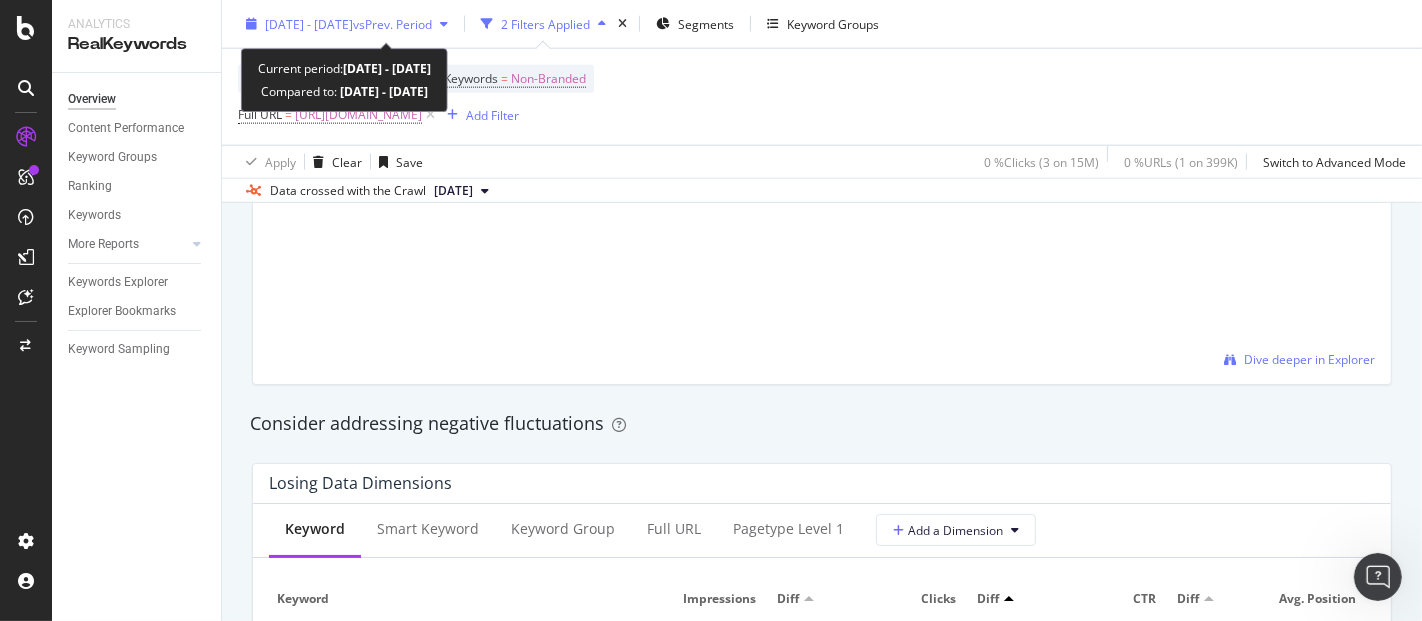 click on "[DATE] - [DATE]" at bounding box center [309, 23] 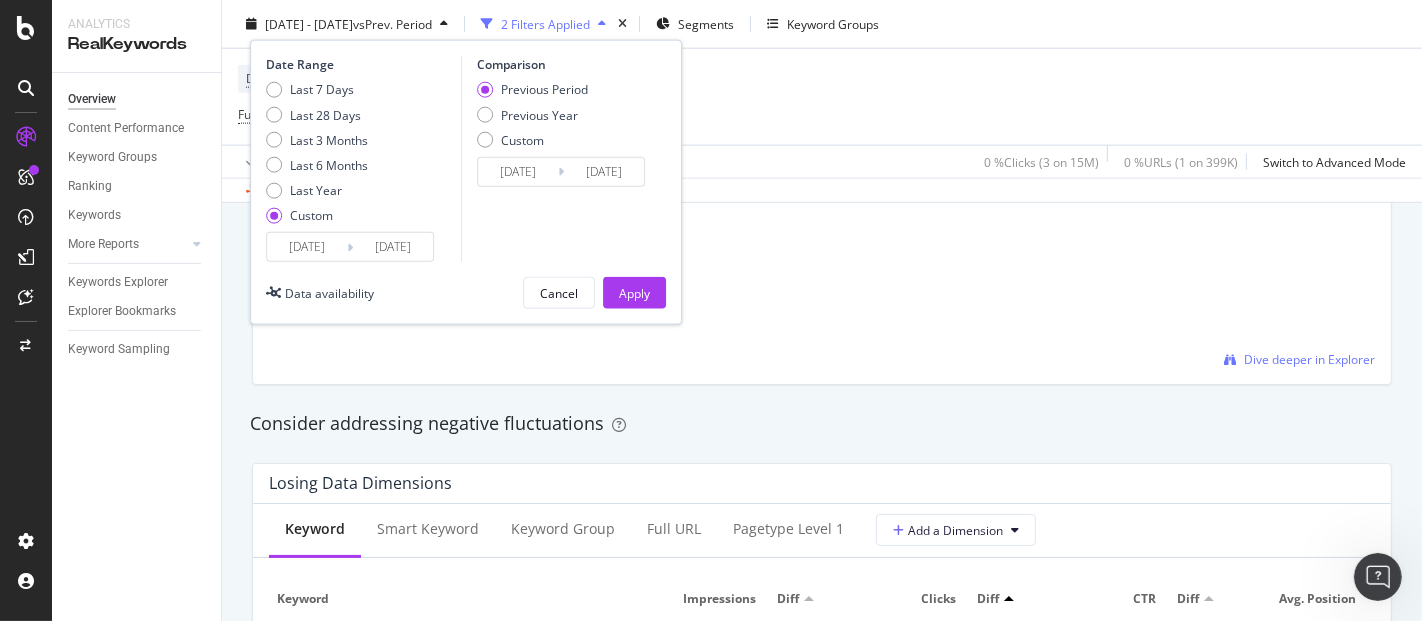 click on "[DATE]" at bounding box center (307, 247) 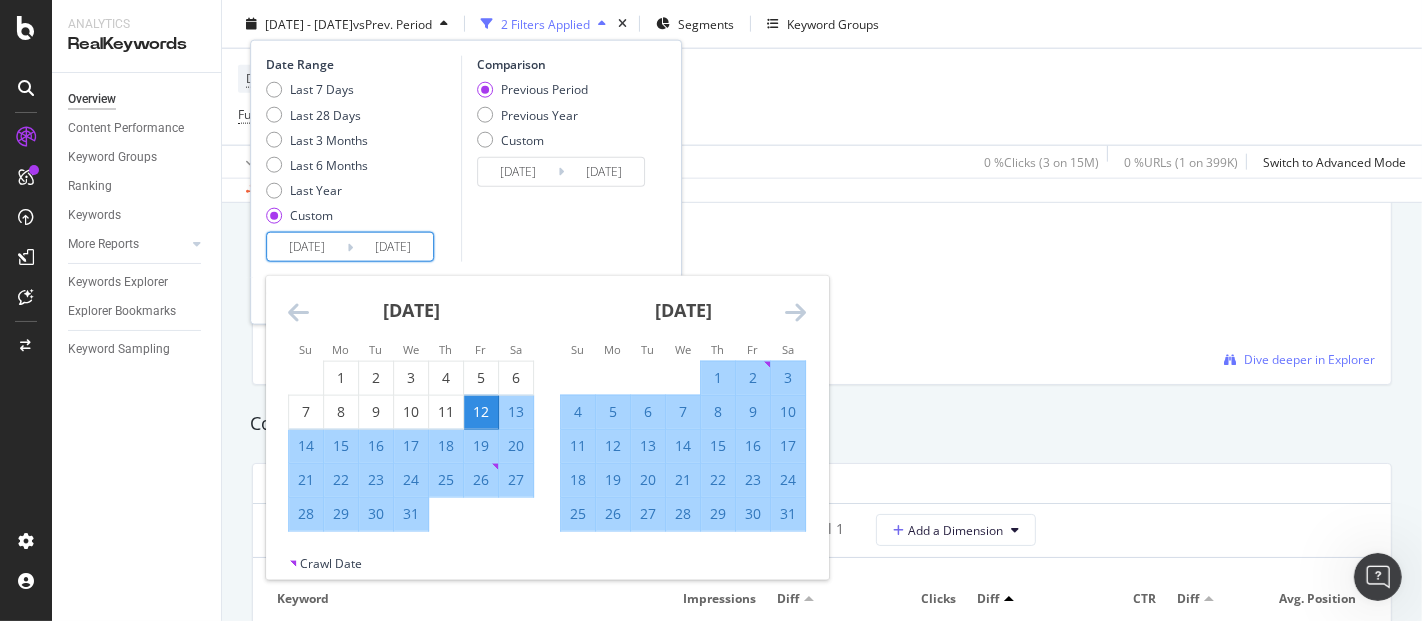 click on "15" at bounding box center (341, 446) 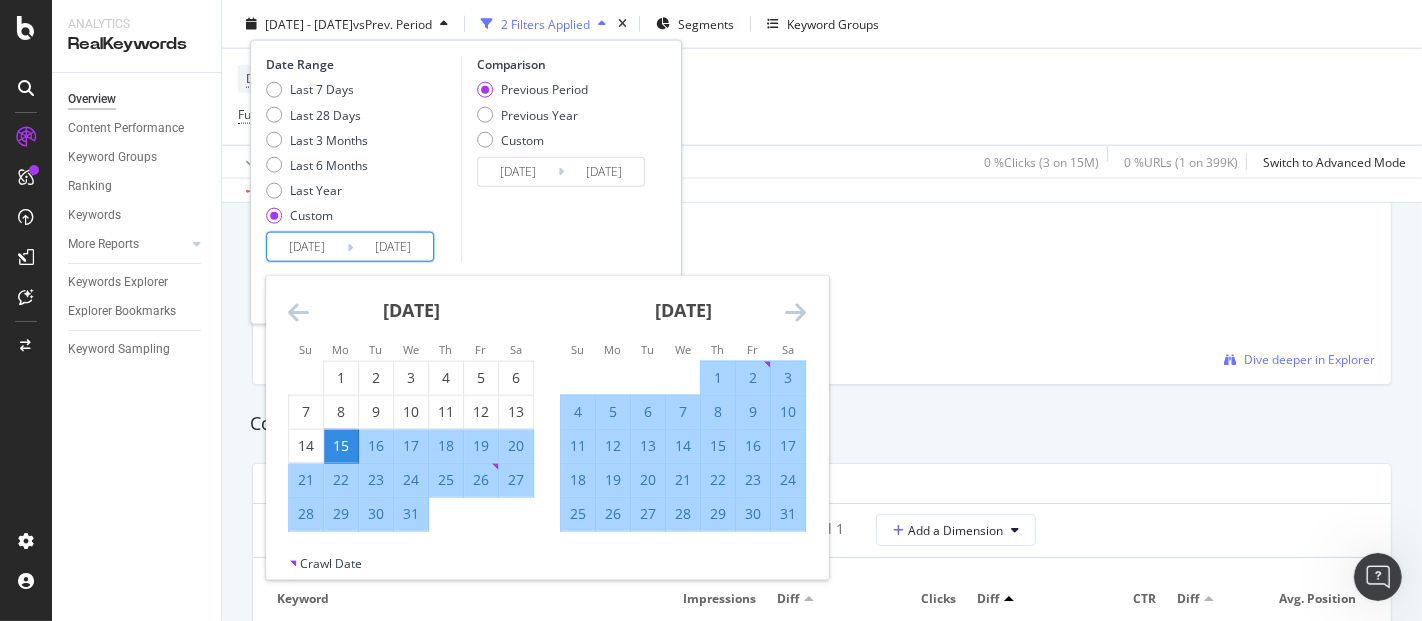 click at bounding box center [795, 312] 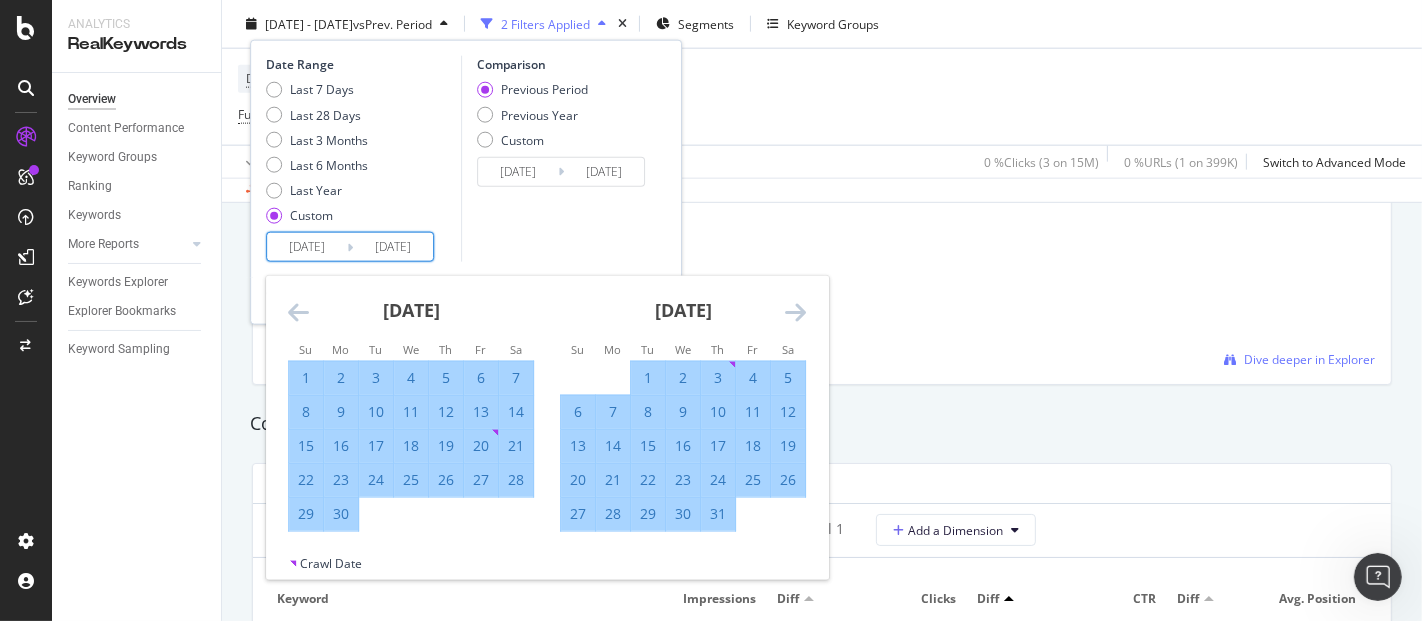 click at bounding box center [795, 312] 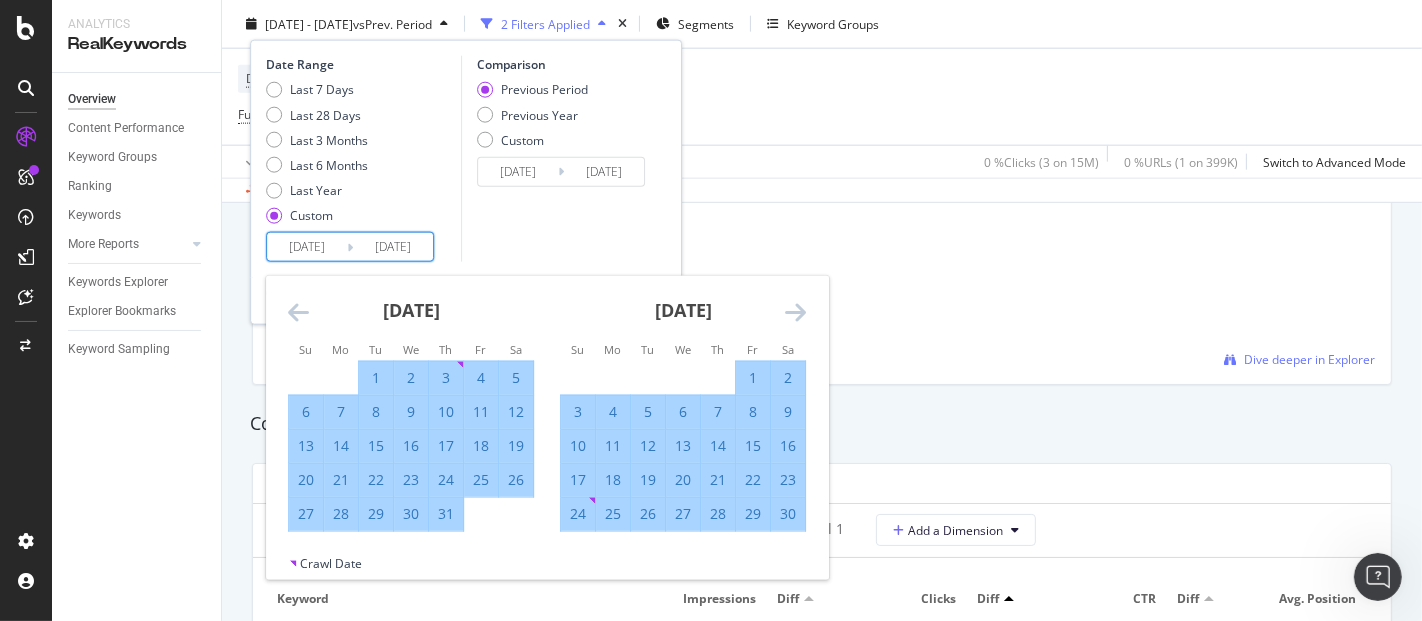 click at bounding box center (795, 312) 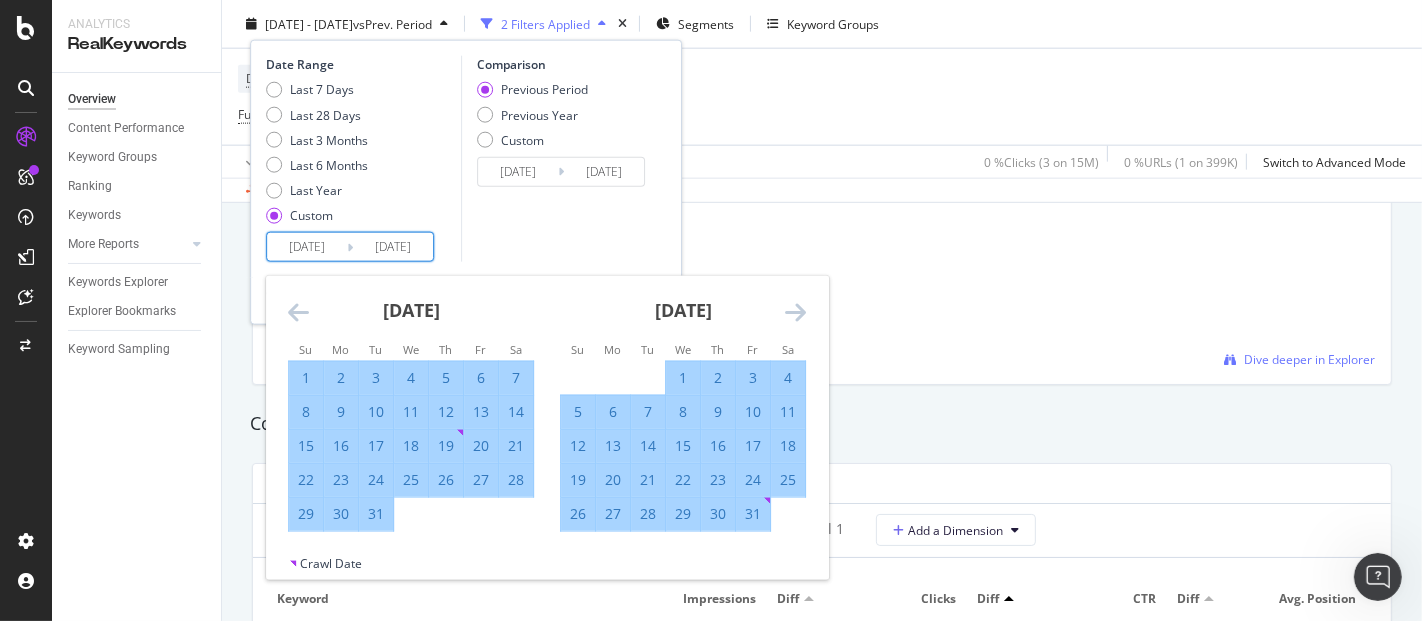 click at bounding box center [795, 312] 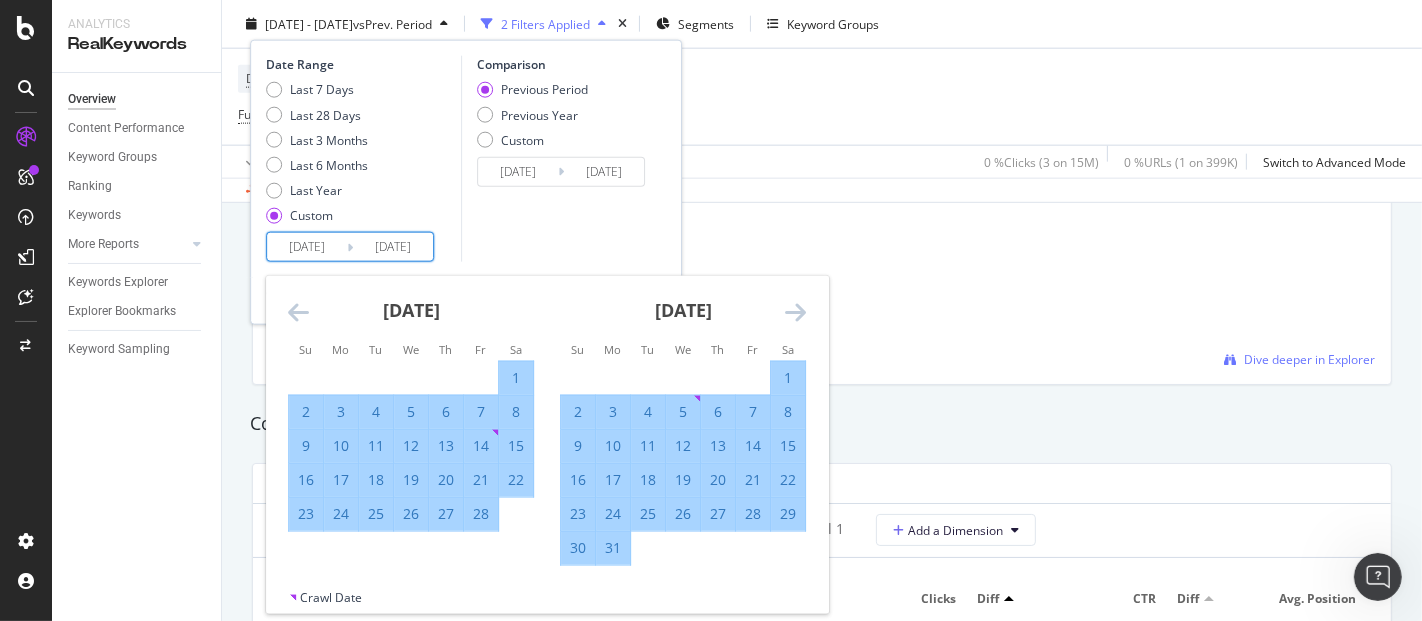 click at bounding box center [795, 312] 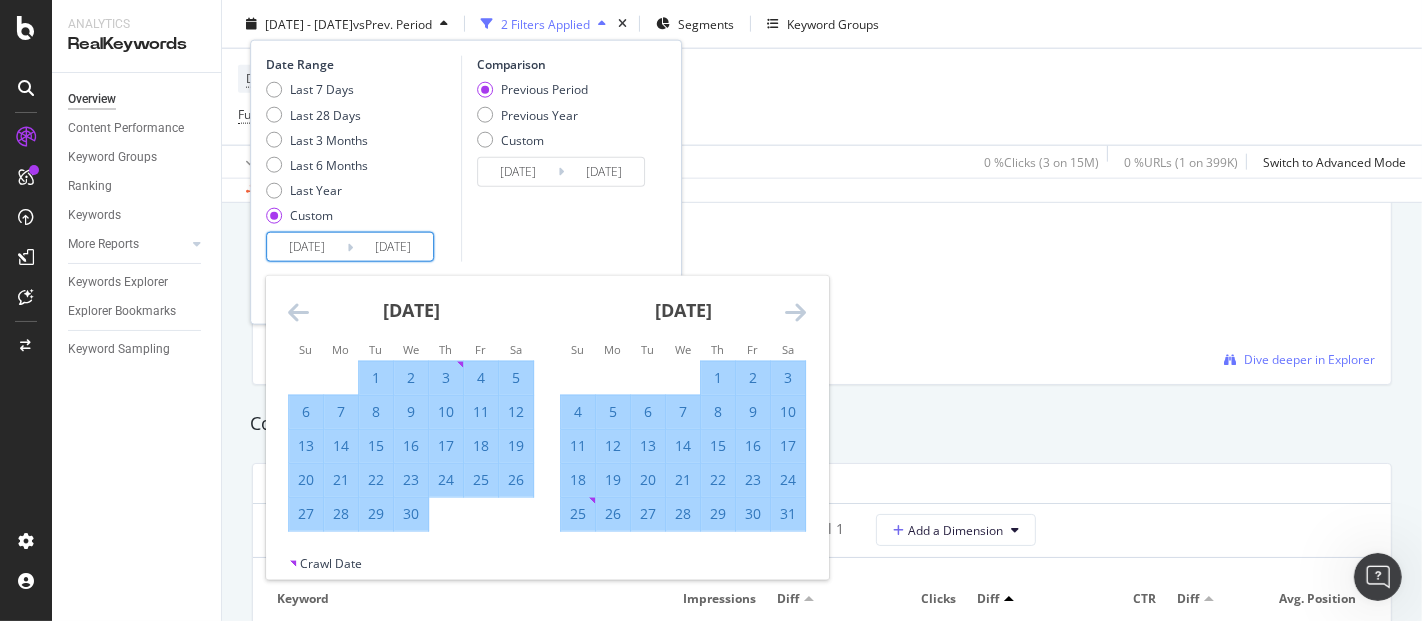 click at bounding box center [795, 312] 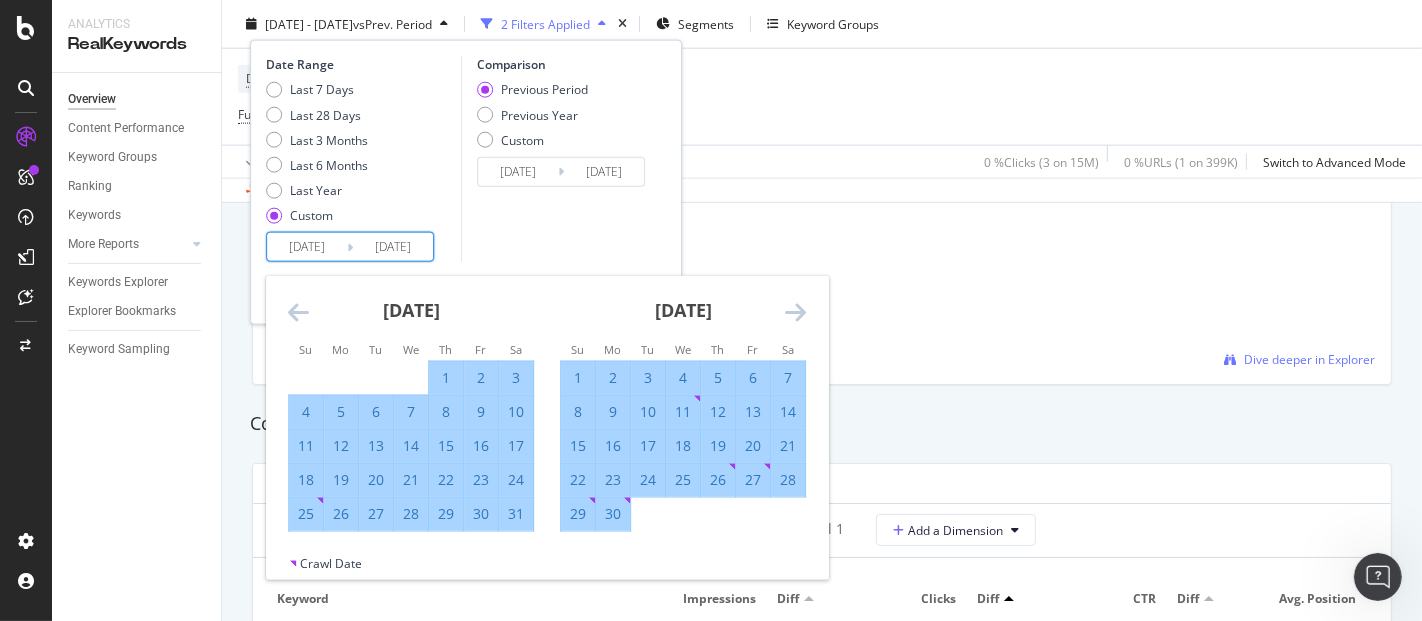 click at bounding box center [795, 312] 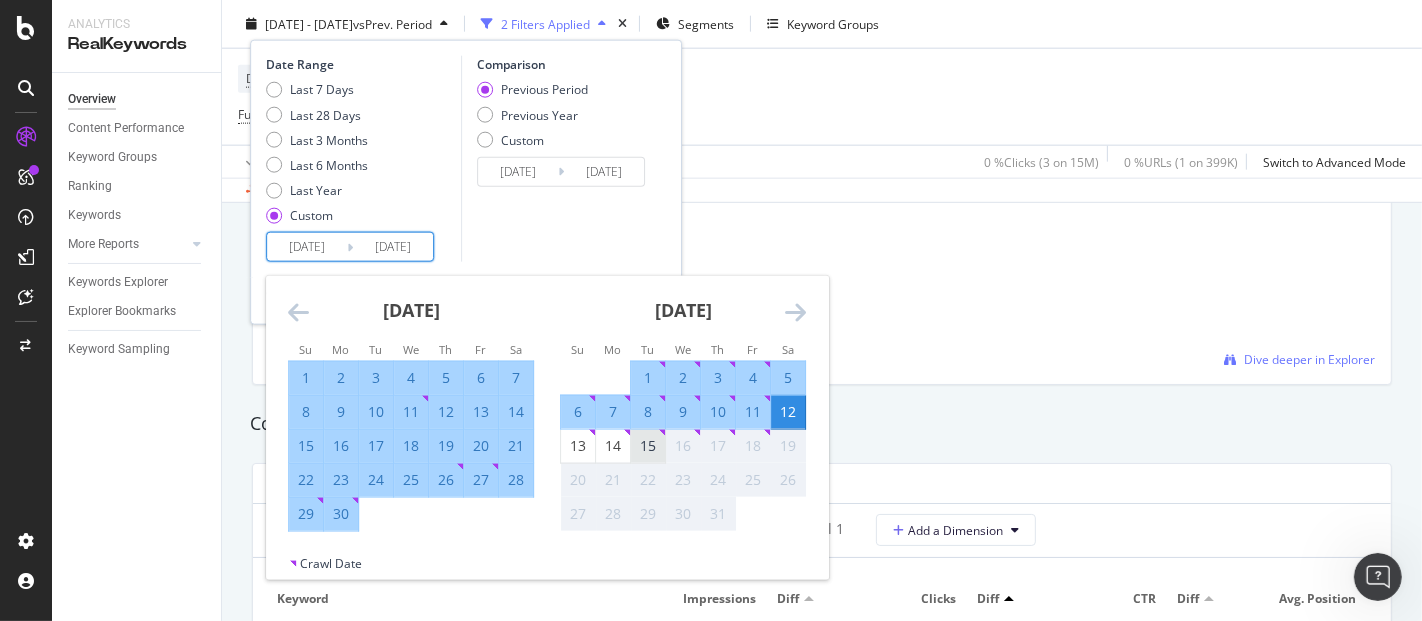 click on "15" at bounding box center (648, 446) 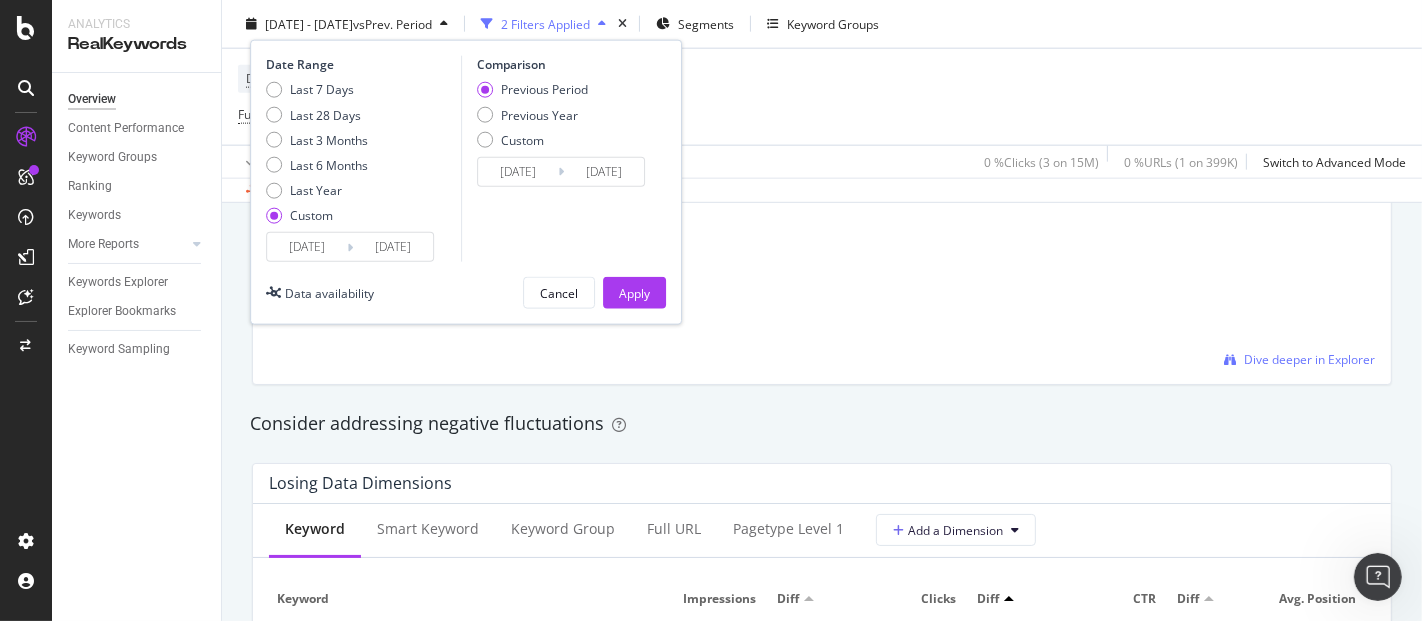 type on "[DATE]" 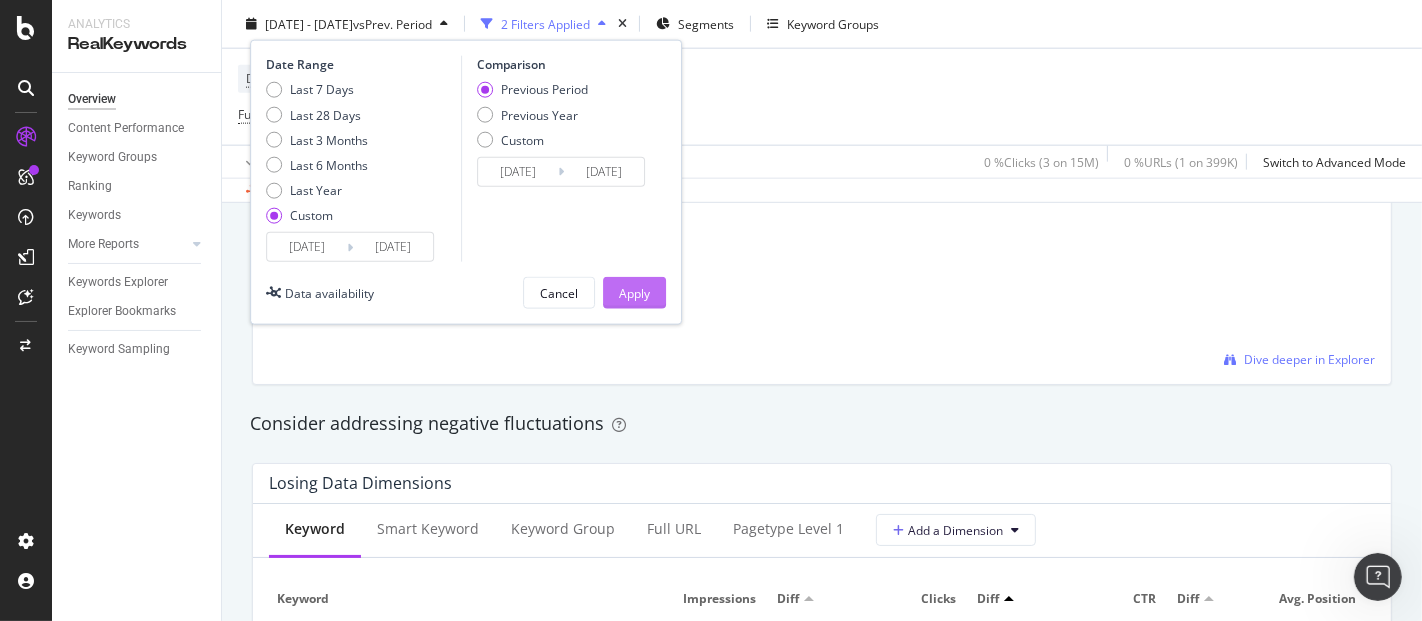 click on "Apply" at bounding box center (634, 293) 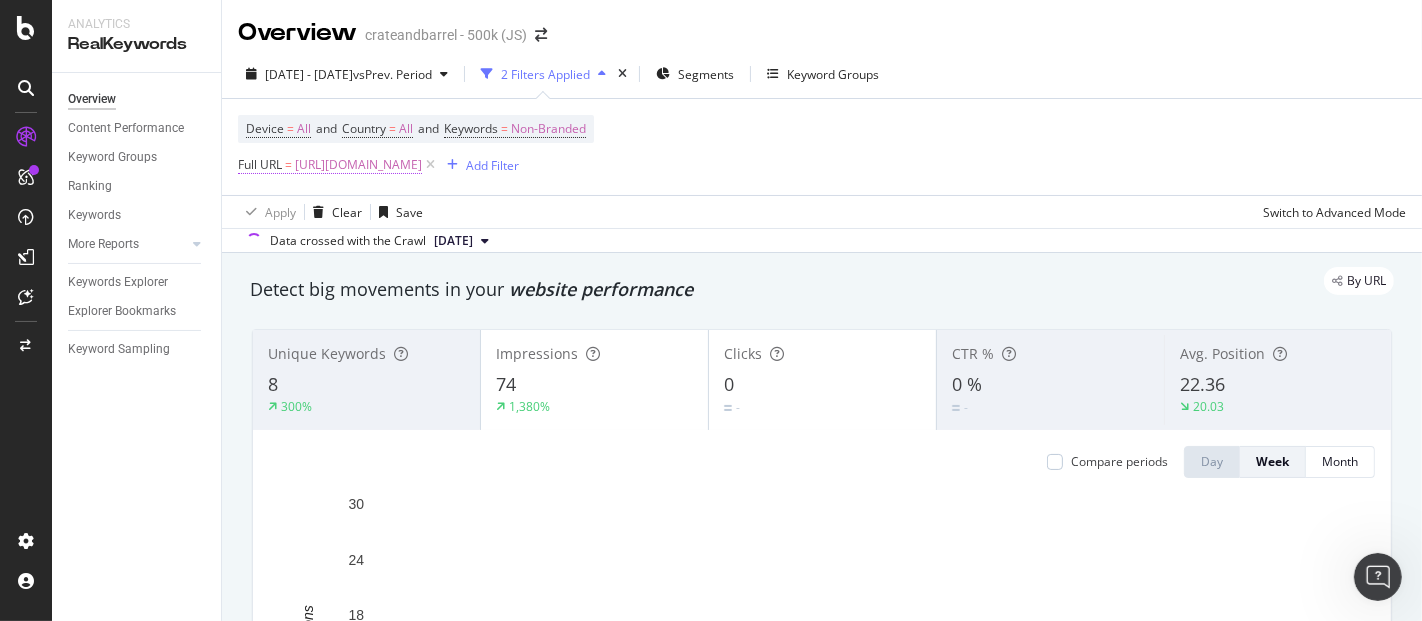click on "[URL][DOMAIN_NAME]" at bounding box center [358, 165] 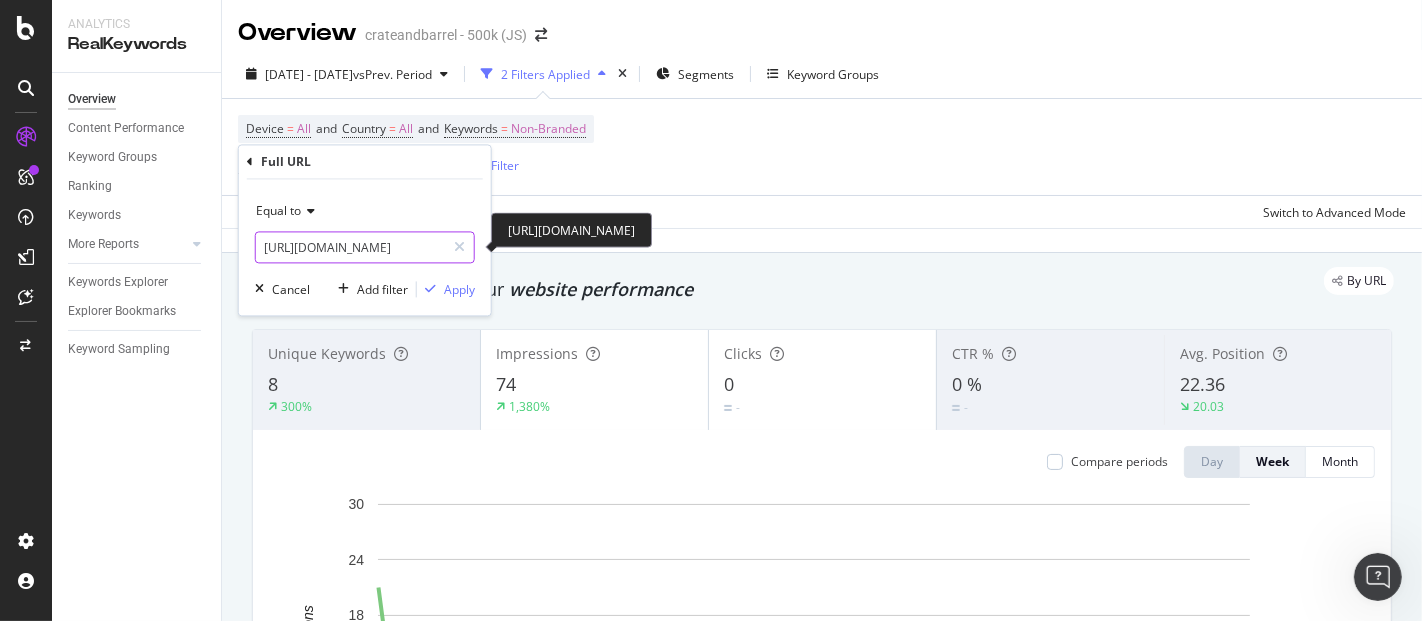 click on "[URL][DOMAIN_NAME]" at bounding box center [350, 248] 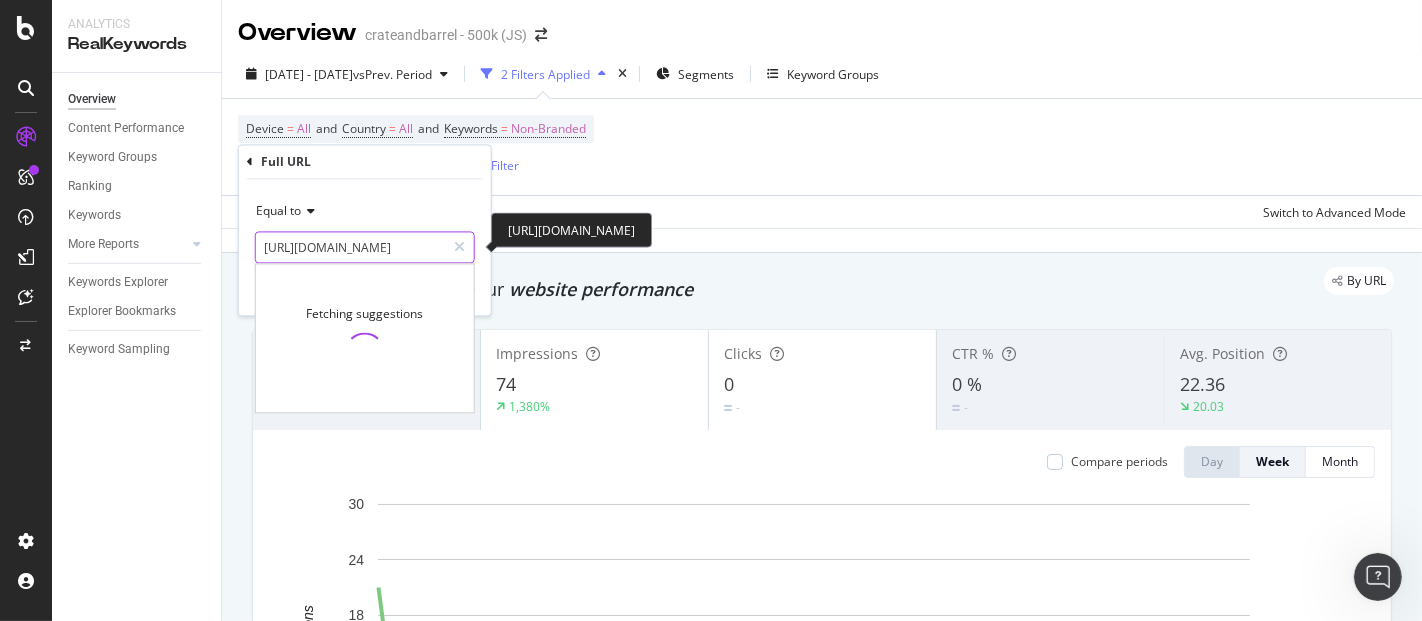 paste on "purple-backpacks-5161" 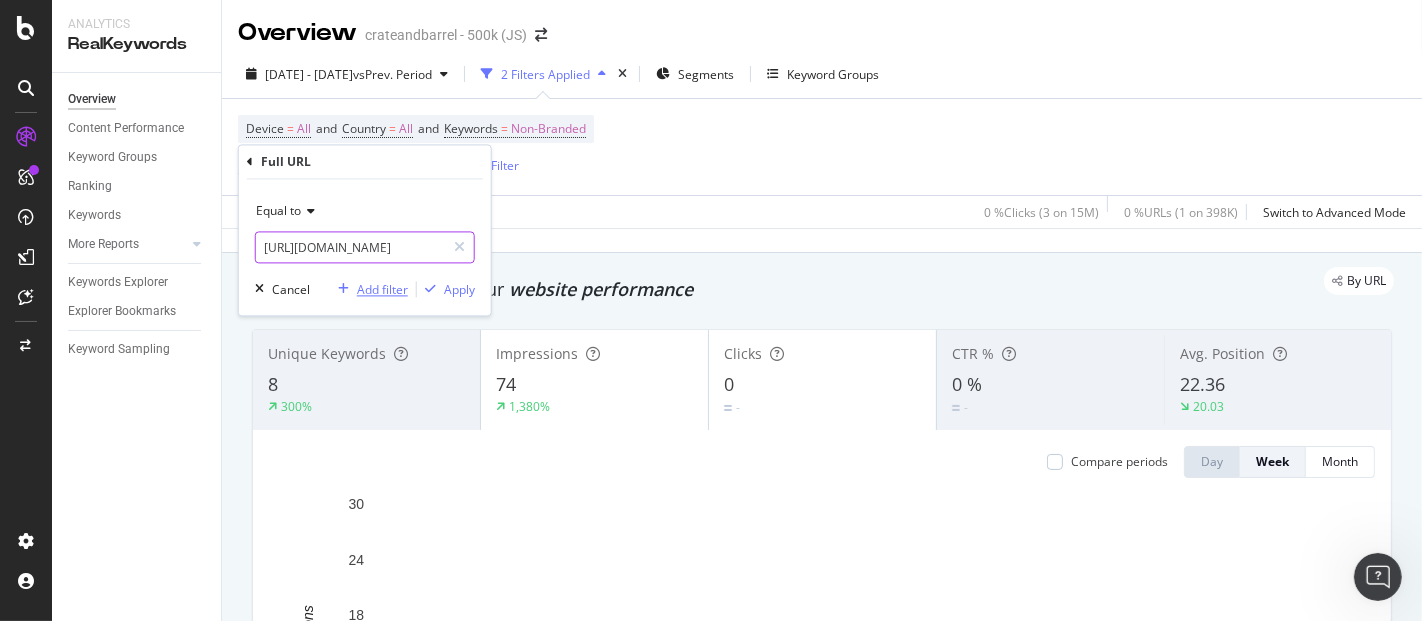 scroll, scrollTop: 0, scrollLeft: 371, axis: horizontal 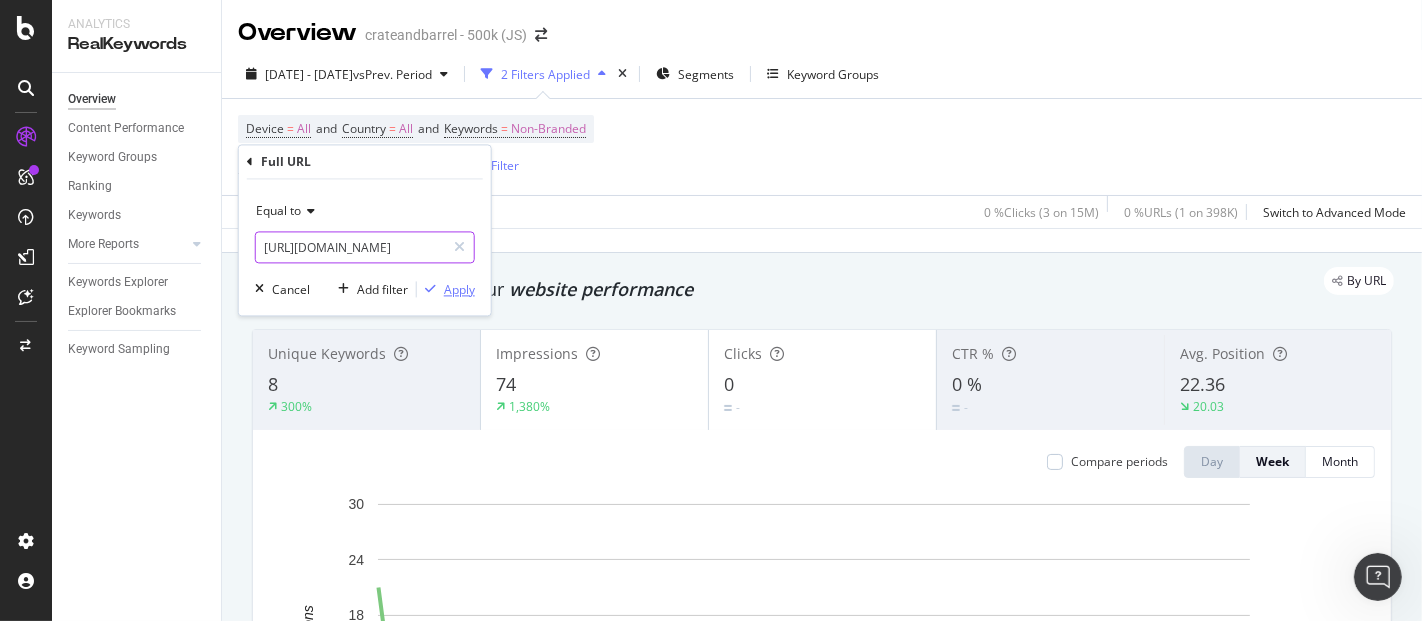type on "[URL][DOMAIN_NAME]" 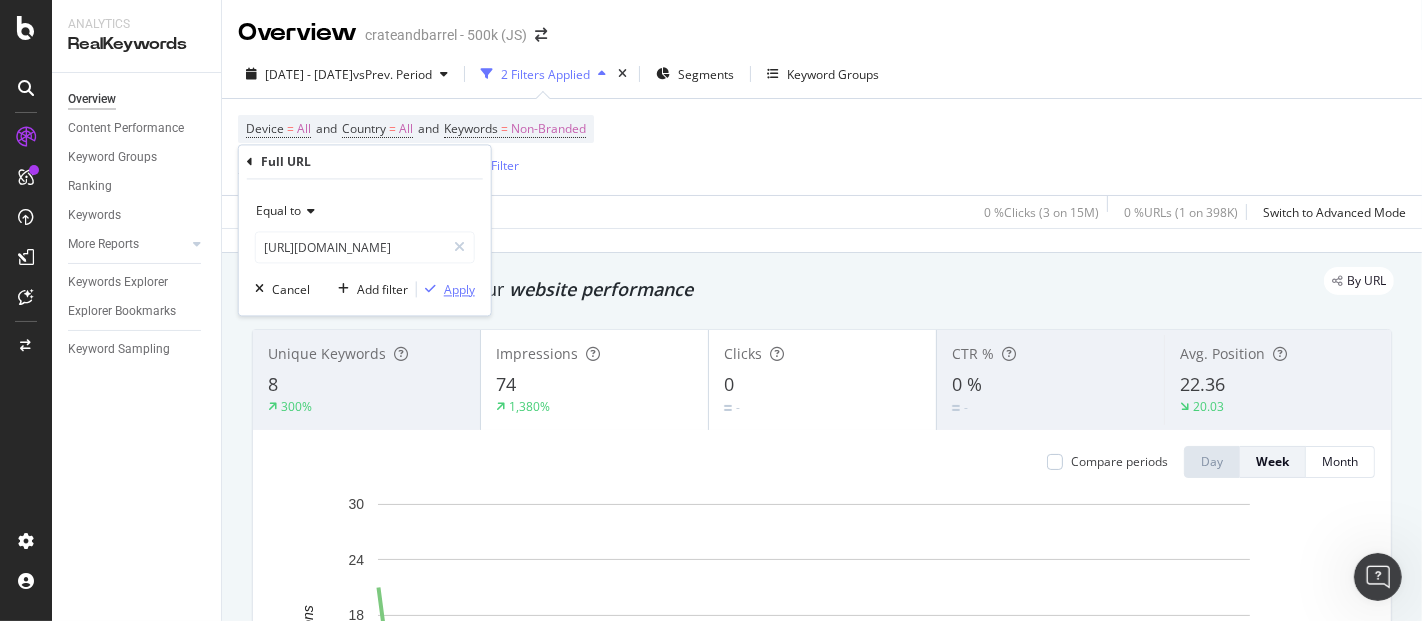 scroll, scrollTop: 0, scrollLeft: 0, axis: both 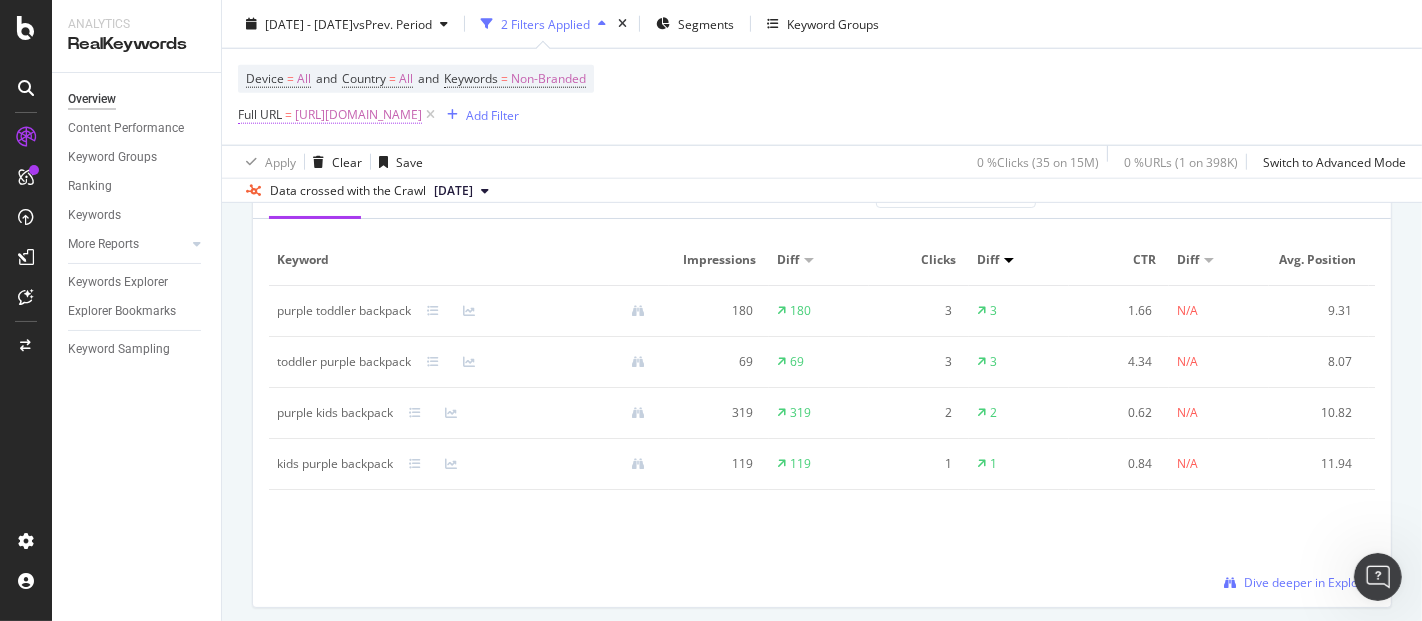 click on "[URL][DOMAIN_NAME]" at bounding box center (358, 115) 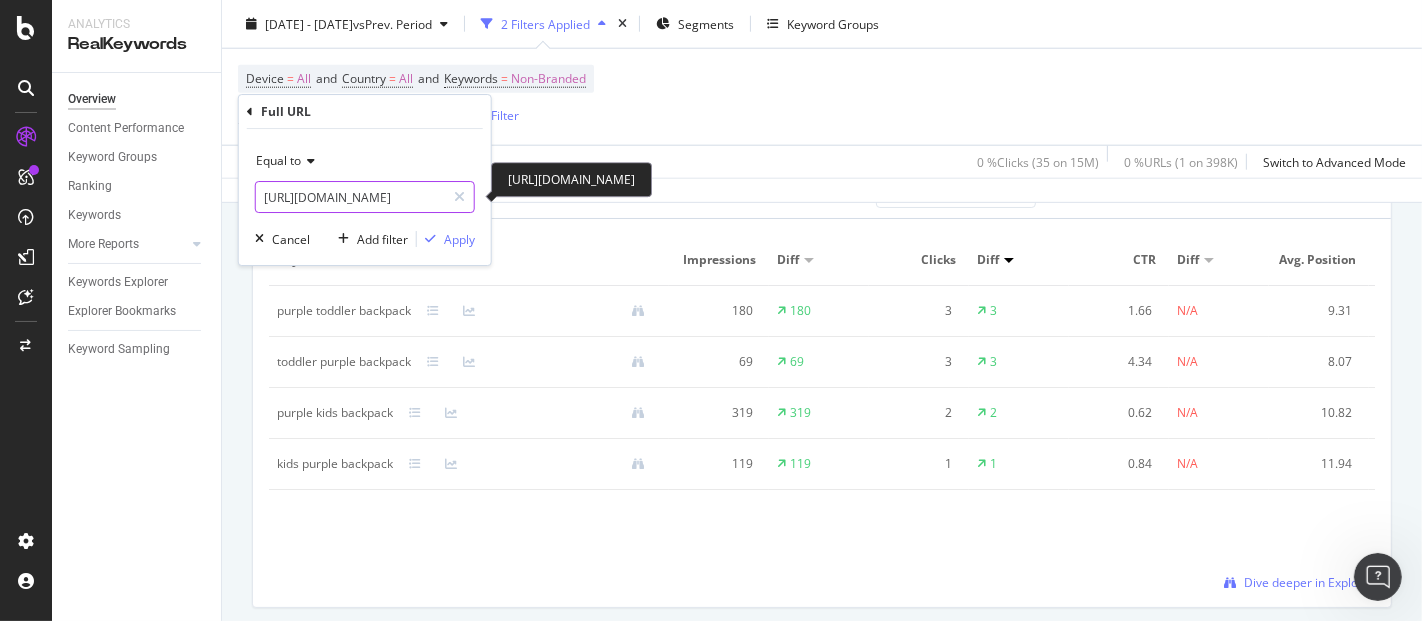 click on "[URL][DOMAIN_NAME]" at bounding box center (350, 197) 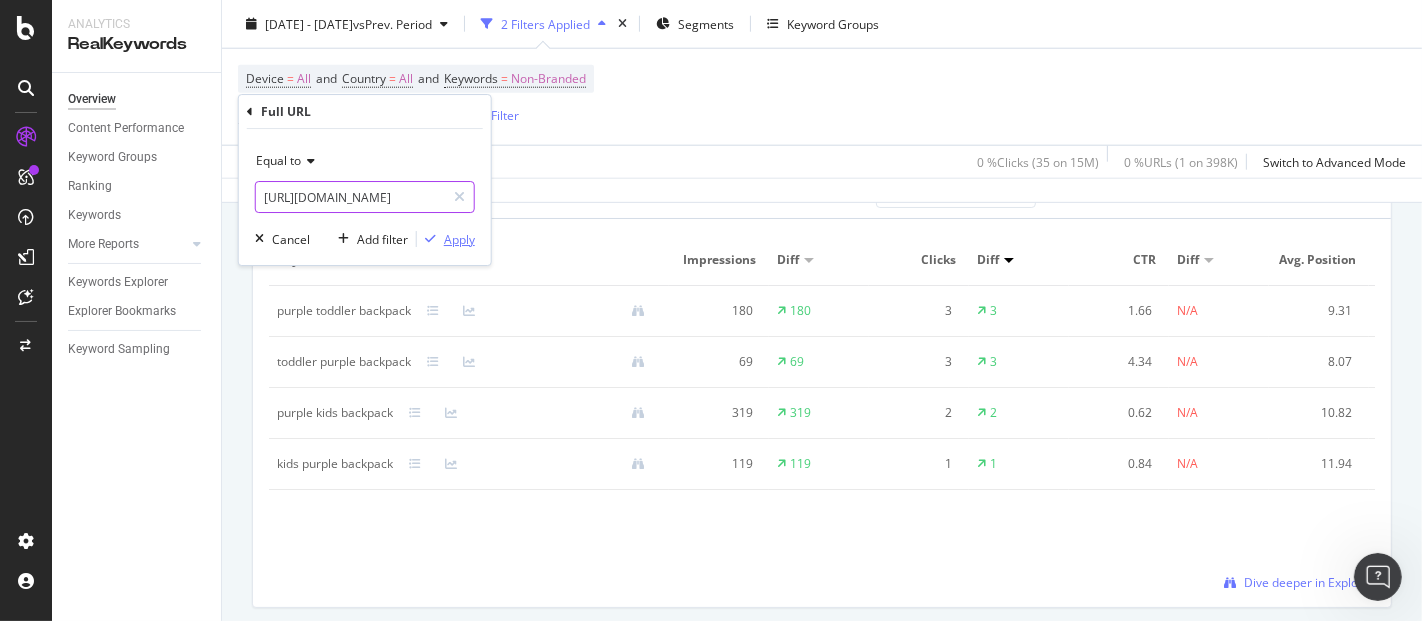 scroll, scrollTop: 0, scrollLeft: 359, axis: horizontal 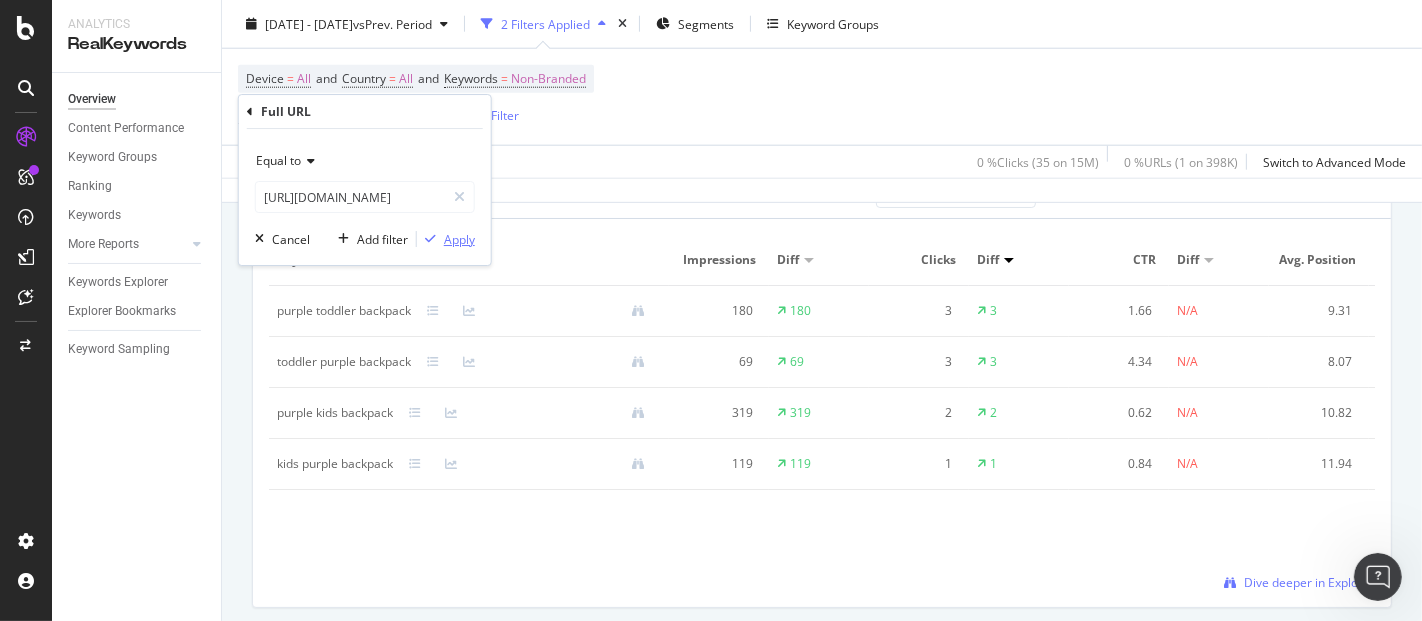 click on "Apply" at bounding box center (459, 239) 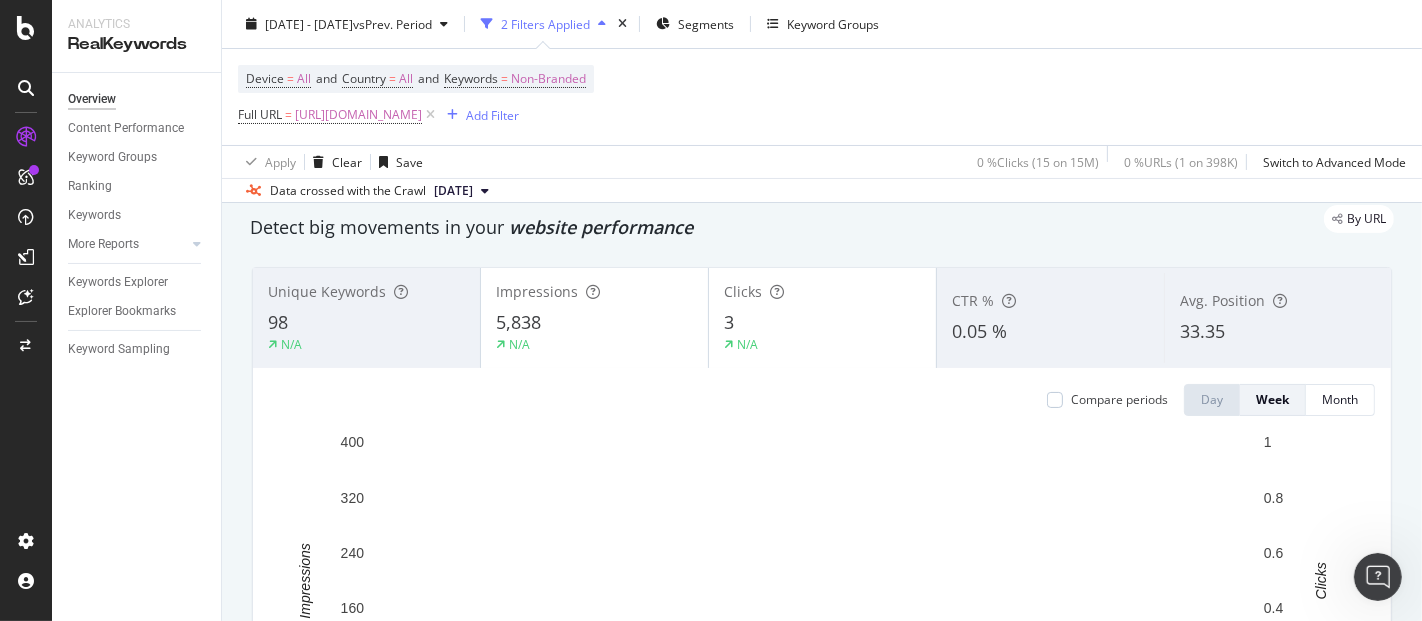 scroll, scrollTop: 0, scrollLeft: 0, axis: both 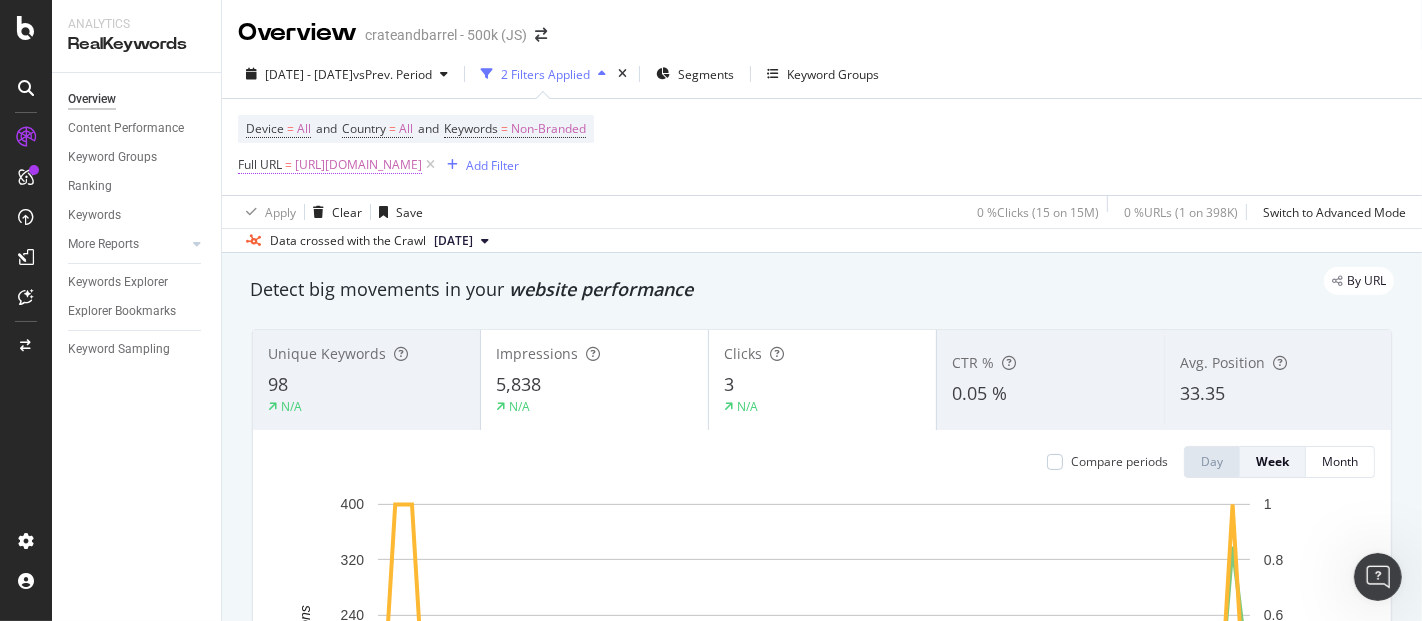 click on "[URL][DOMAIN_NAME]" at bounding box center (358, 165) 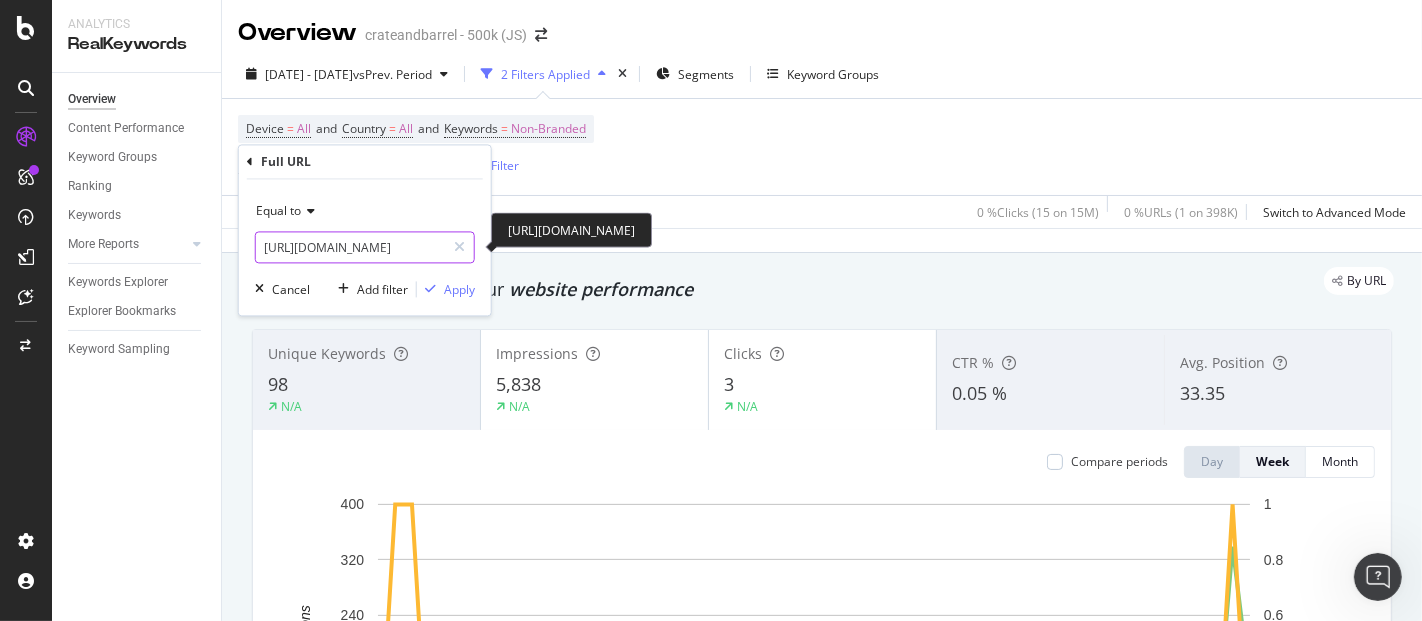 click on "[URL][DOMAIN_NAME]" at bounding box center (350, 248) 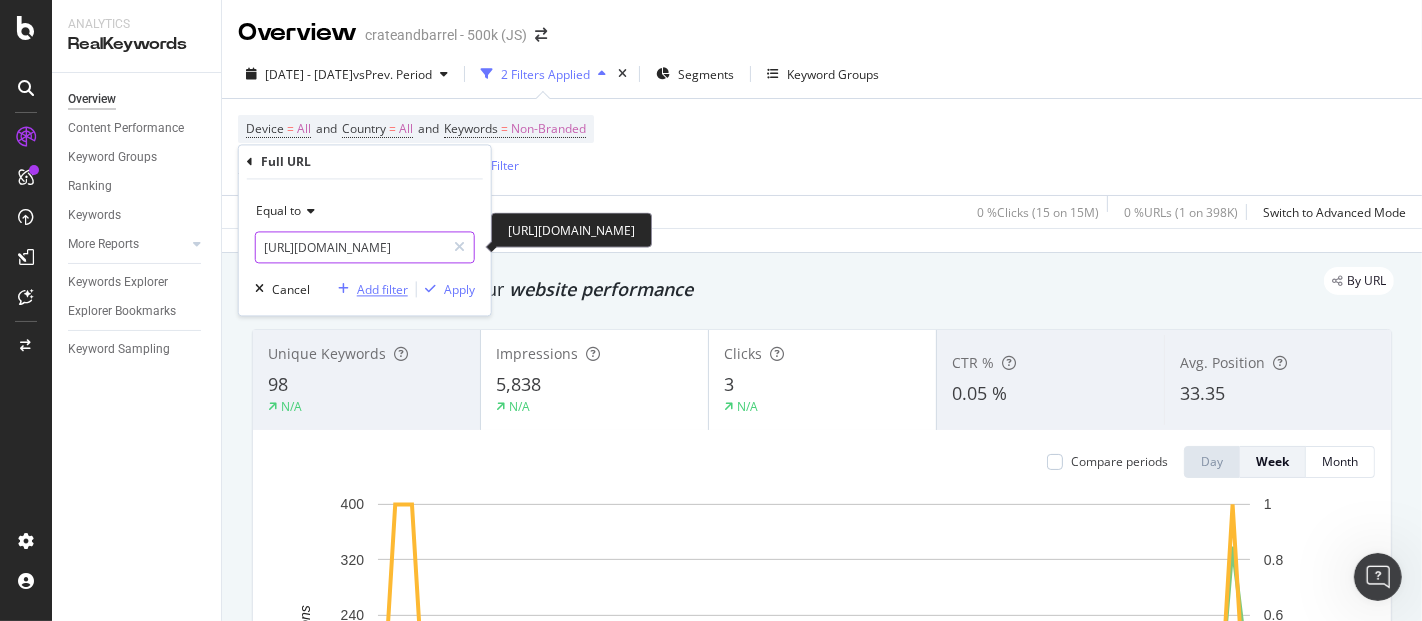 paste on "yellow-backpacks-5162" 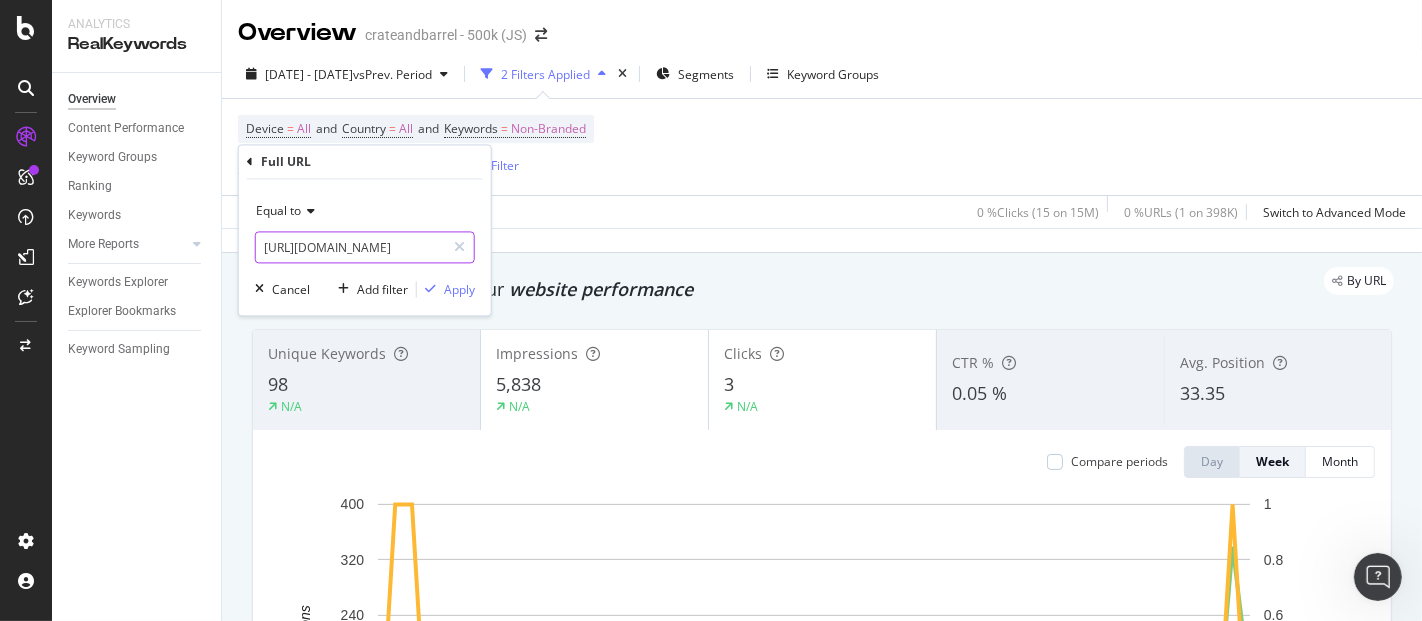 scroll, scrollTop: 0, scrollLeft: 371, axis: horizontal 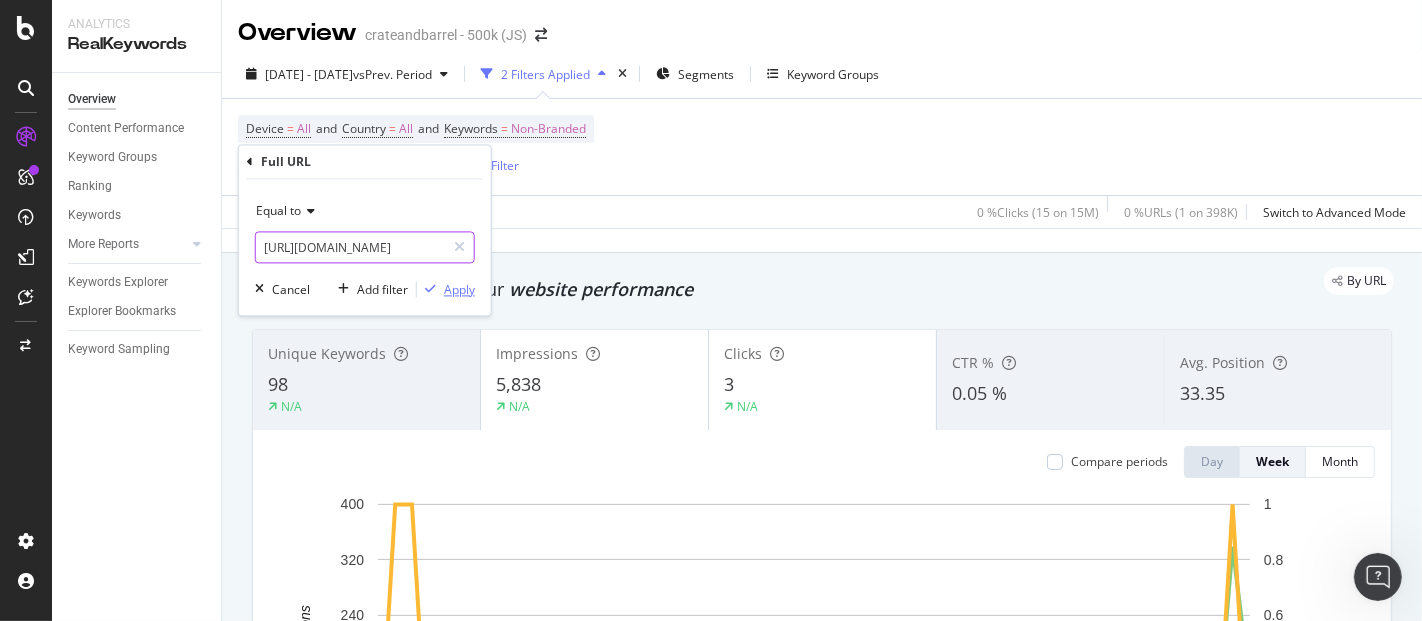 type on "[URL][DOMAIN_NAME]" 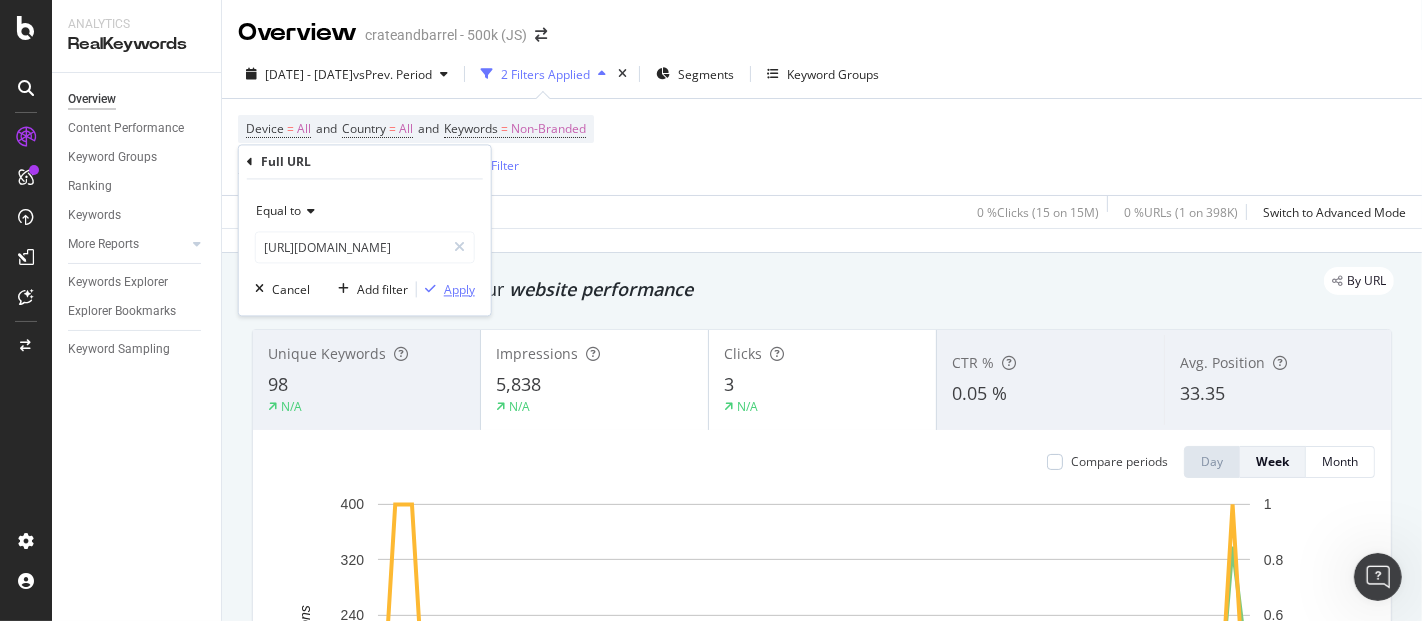 click on "Apply" at bounding box center (459, 289) 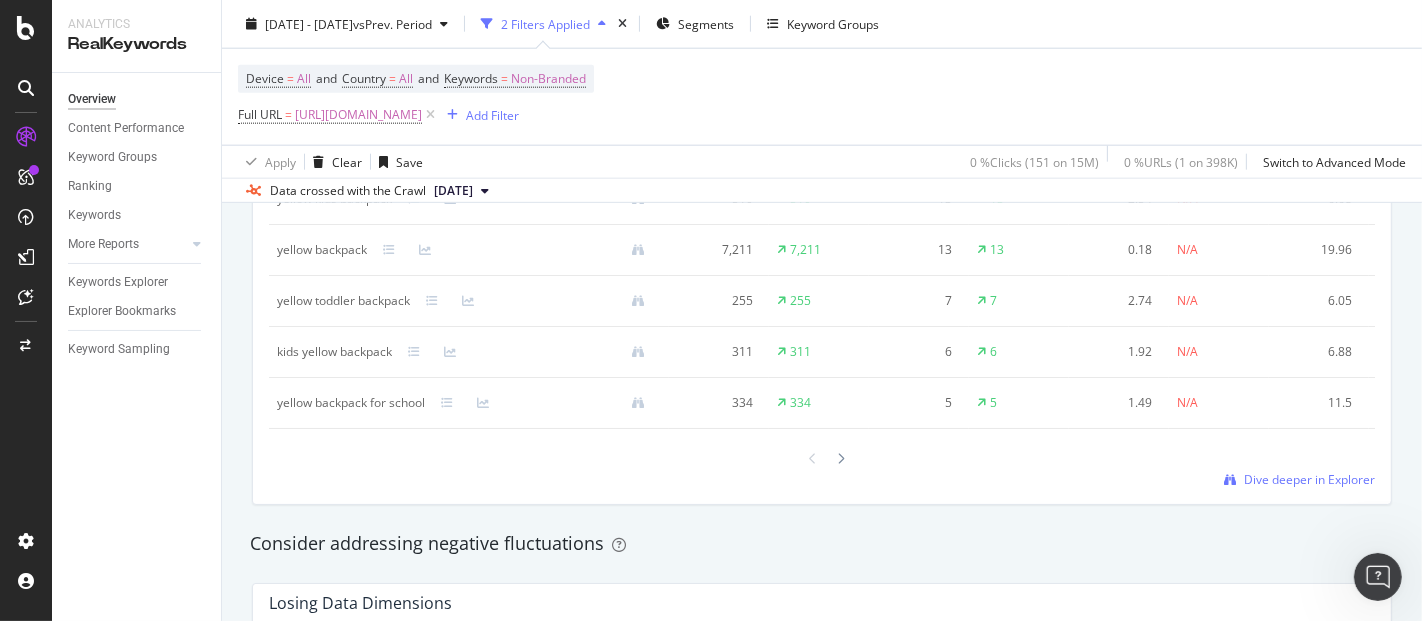 scroll, scrollTop: 1888, scrollLeft: 0, axis: vertical 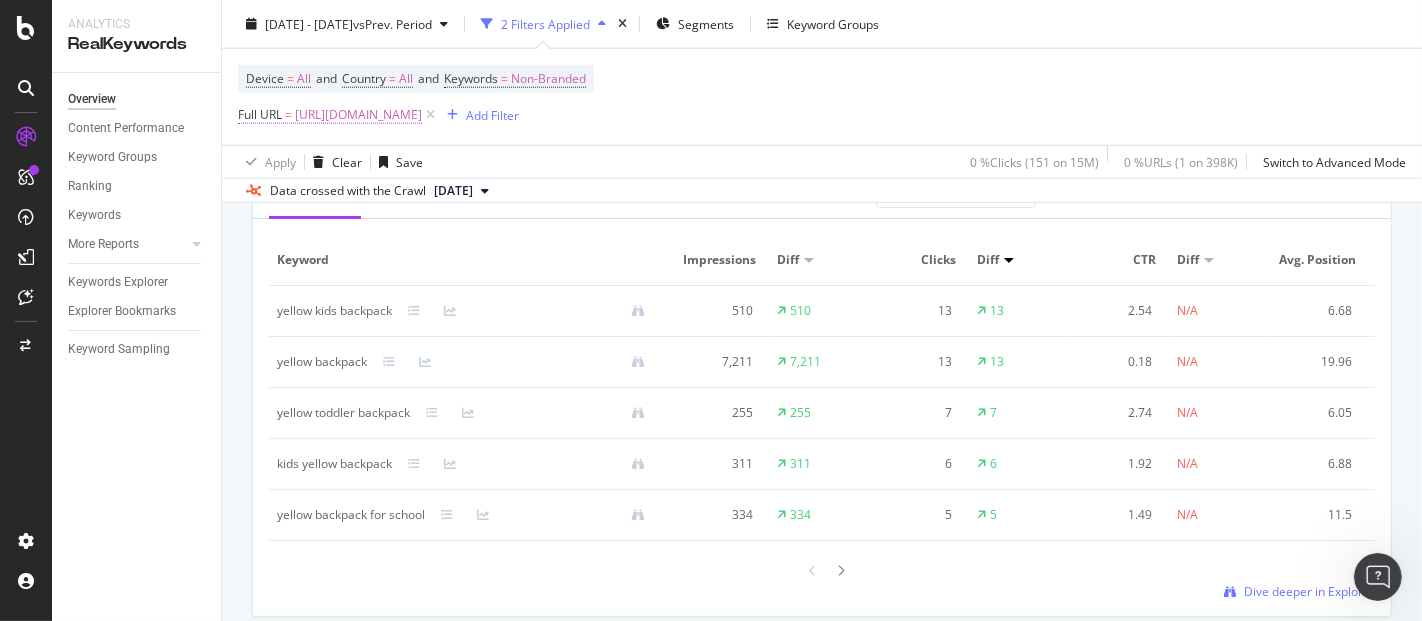 click on "[URL][DOMAIN_NAME]" at bounding box center [358, 115] 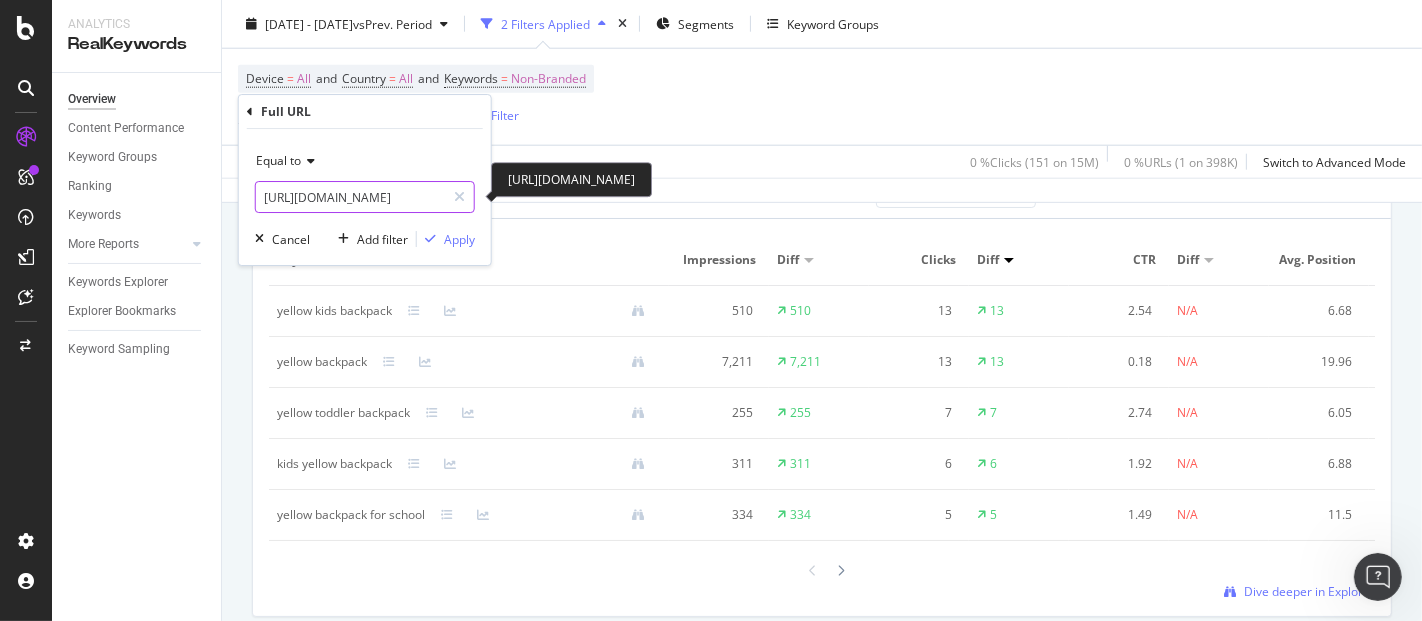 click on "[URL][DOMAIN_NAME]" at bounding box center [350, 197] 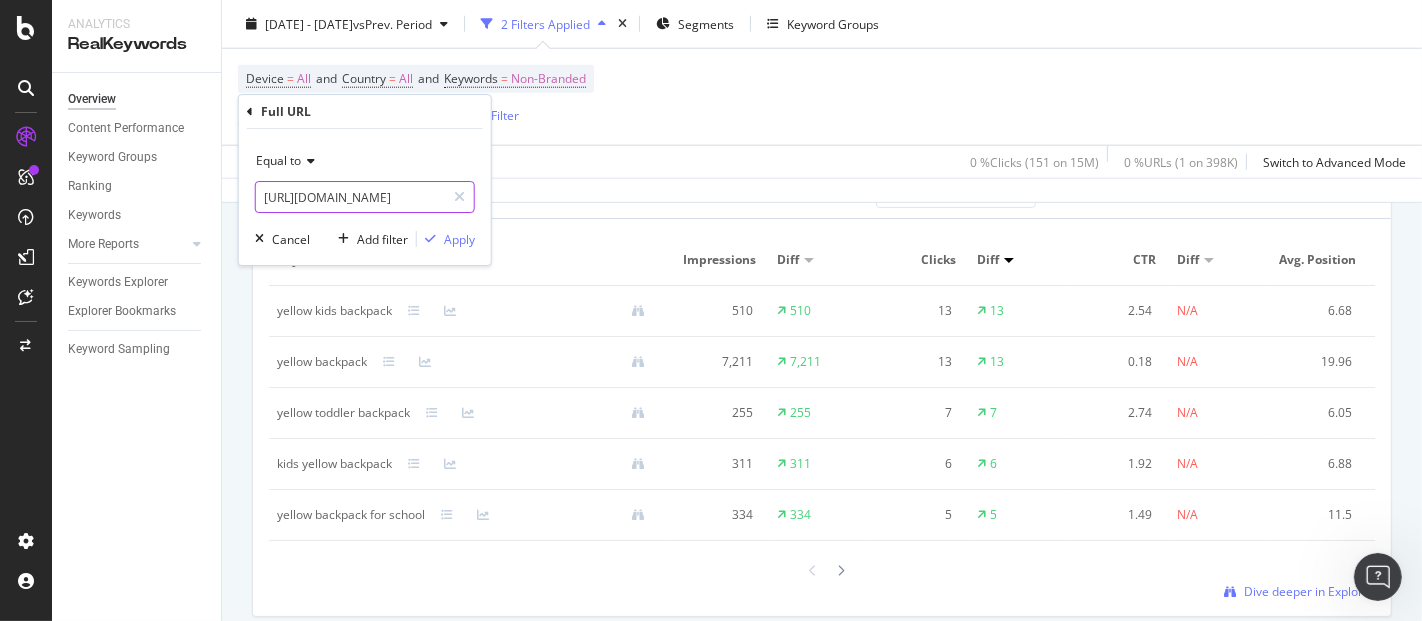 scroll, scrollTop: 0, scrollLeft: 360, axis: horizontal 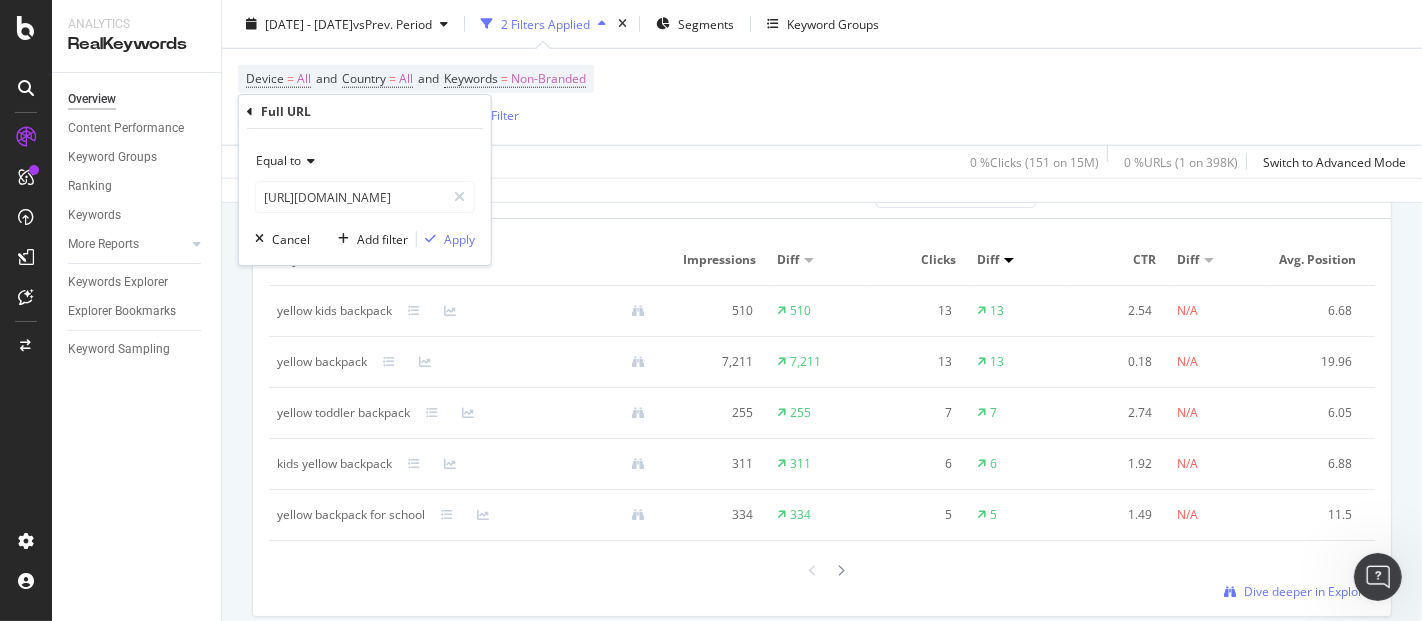 click on "Equal to [URL][DOMAIN_NAME] [URL][DOMAIN_NAME] Cancel Add filter Apply" at bounding box center (365, 197) 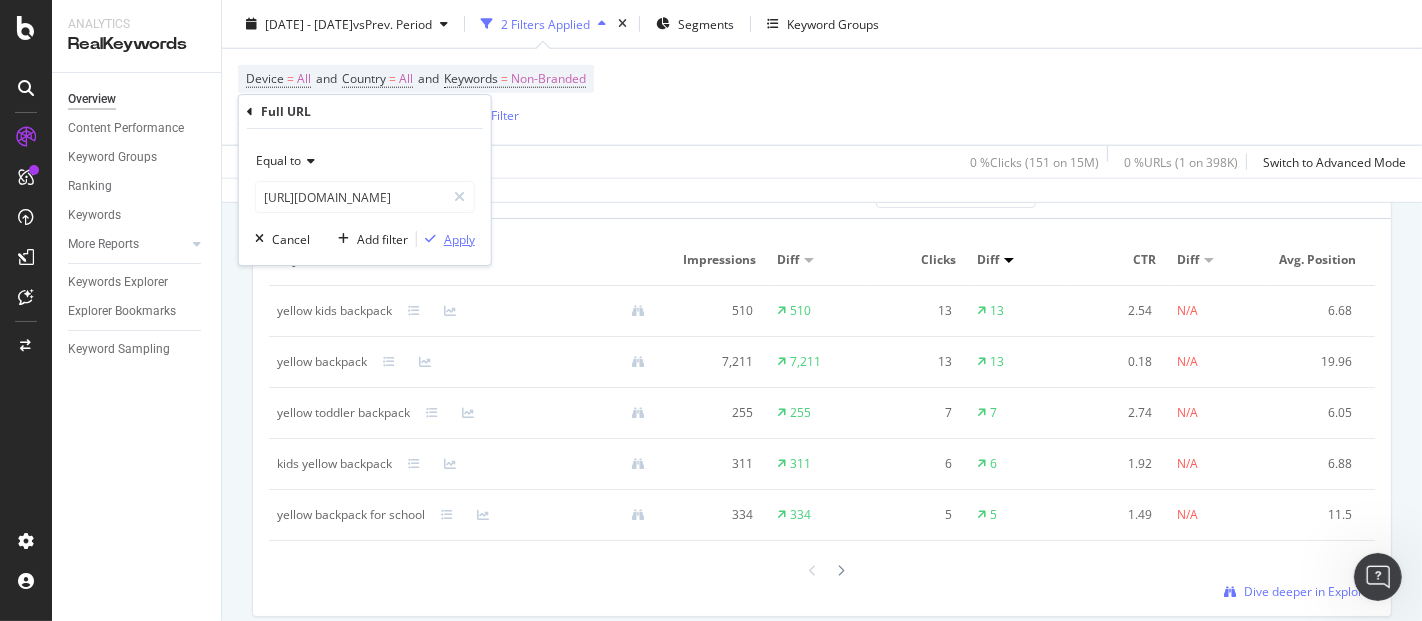 click on "Apply" at bounding box center [459, 239] 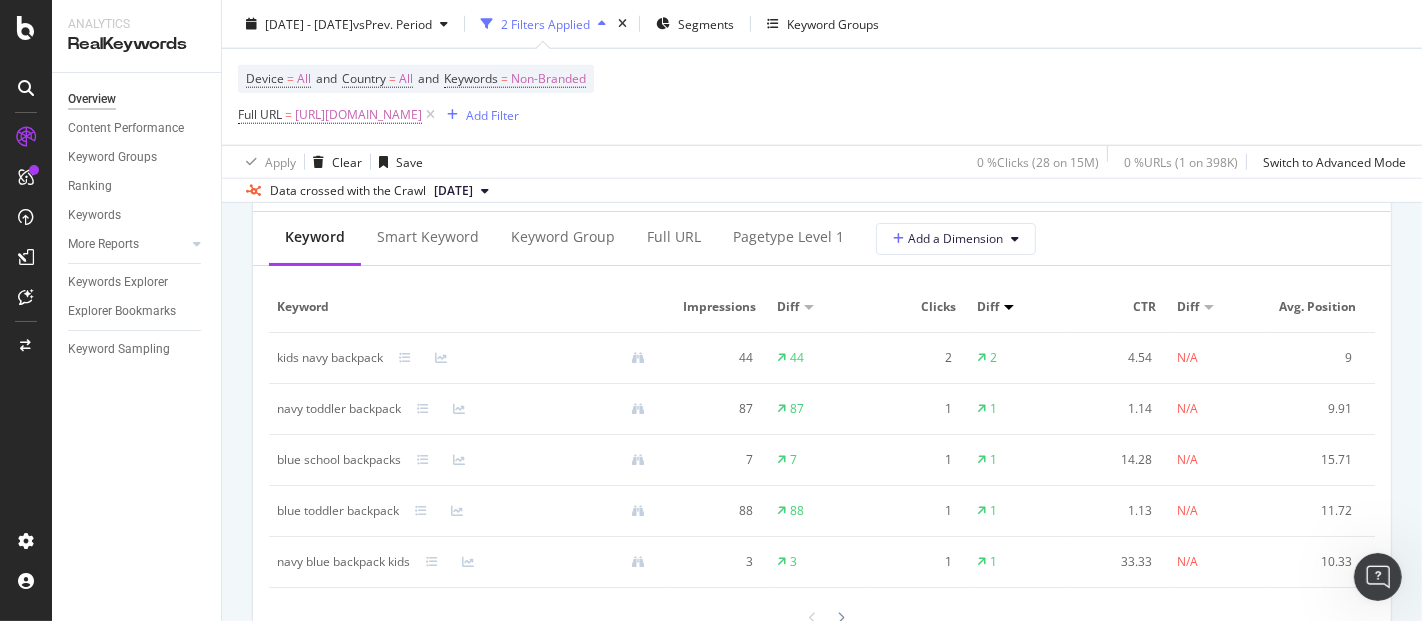 scroll, scrollTop: 1888, scrollLeft: 0, axis: vertical 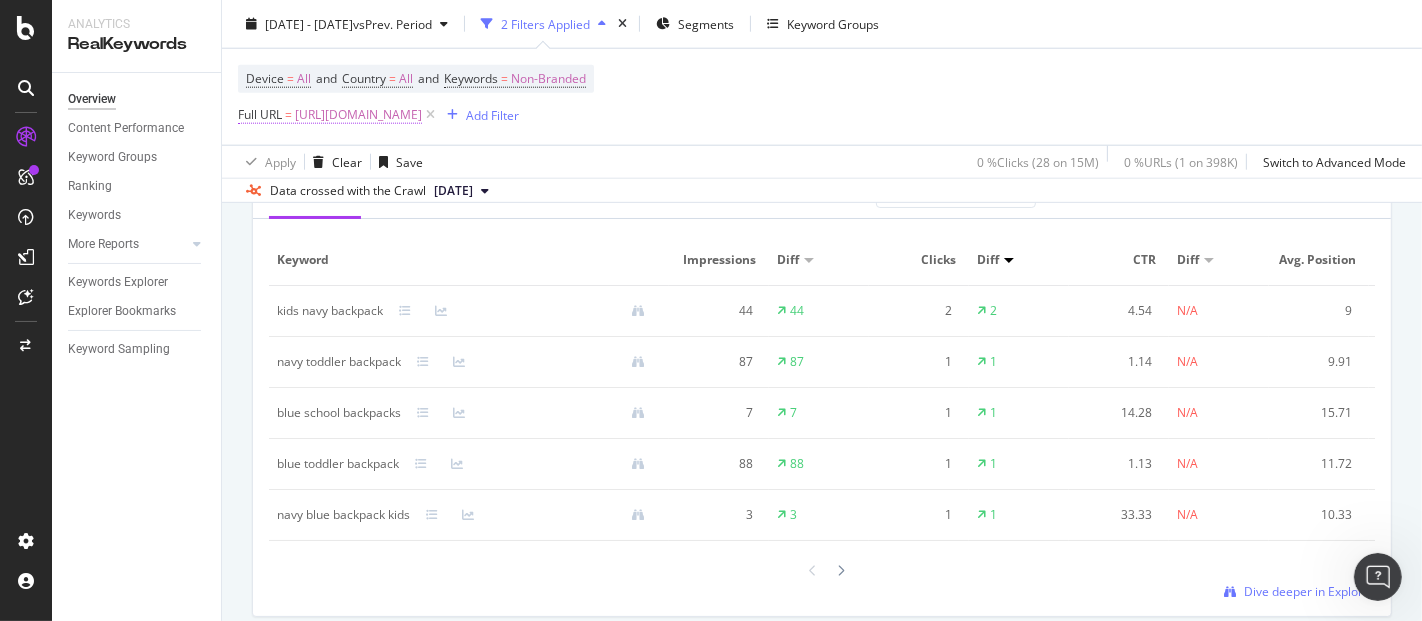 click on "[URL][DOMAIN_NAME]" at bounding box center (358, 115) 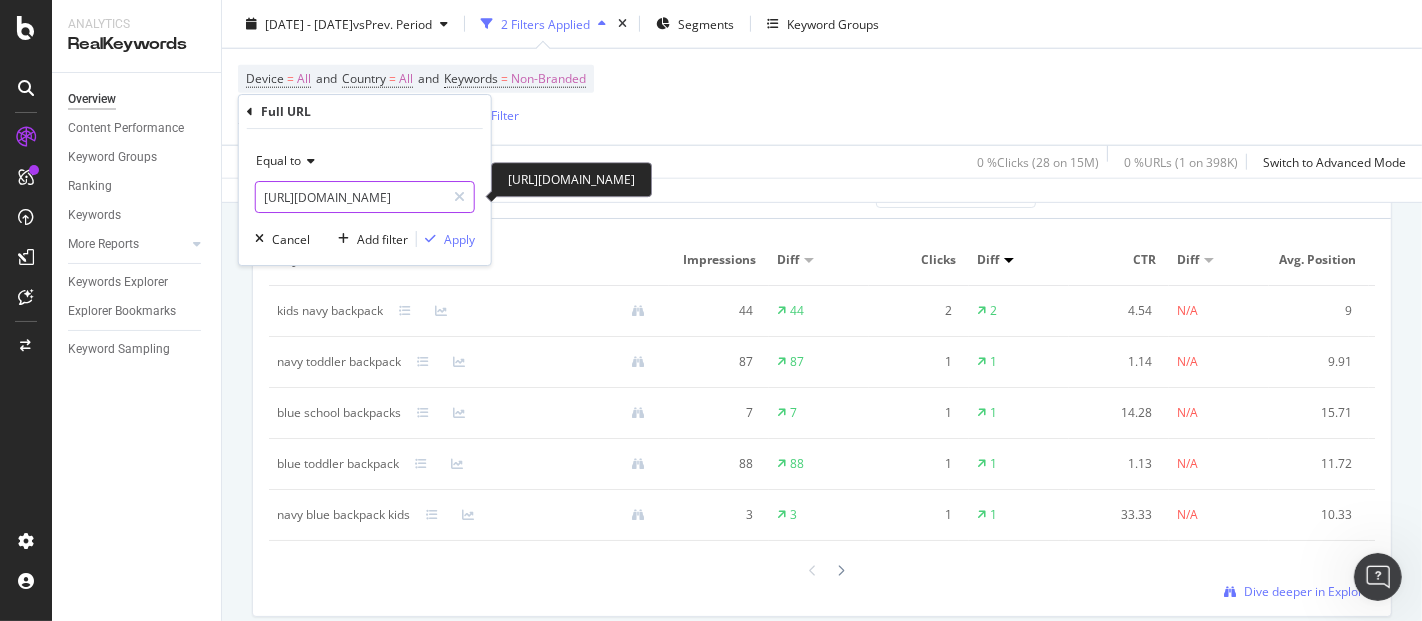 paste on "backpacks-for-7-year-olds-5164" 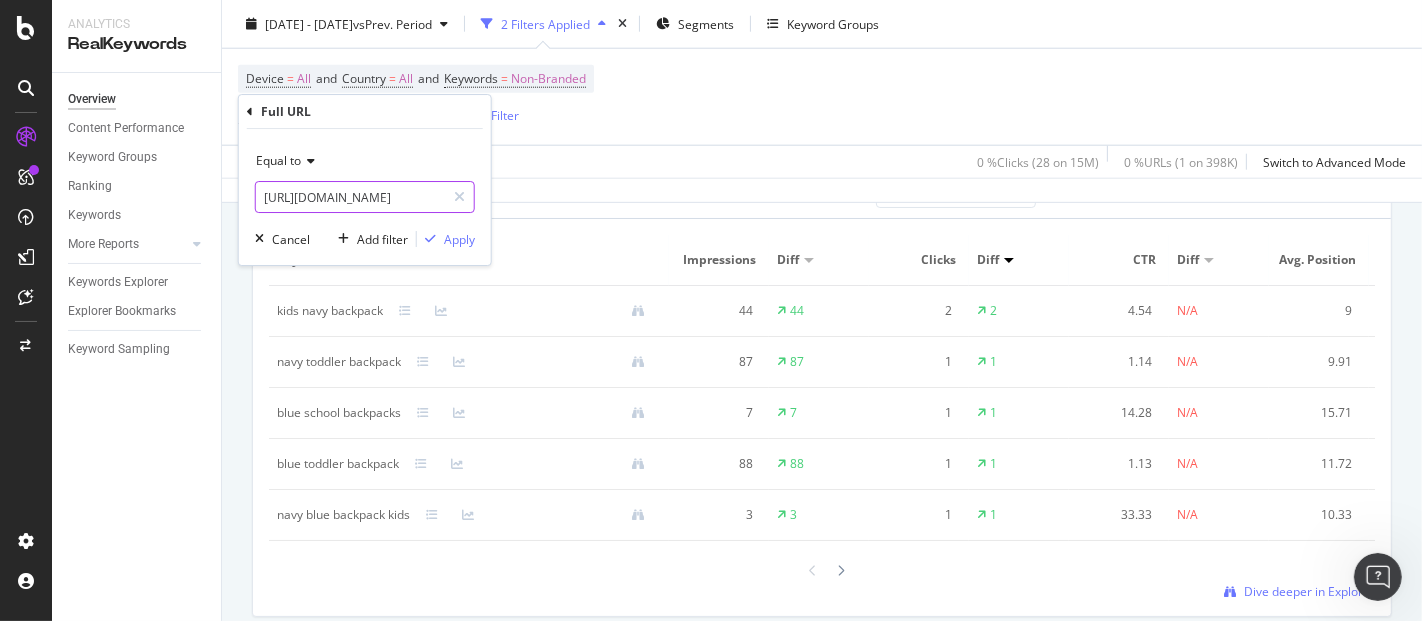 scroll, scrollTop: 0, scrollLeft: 391, axis: horizontal 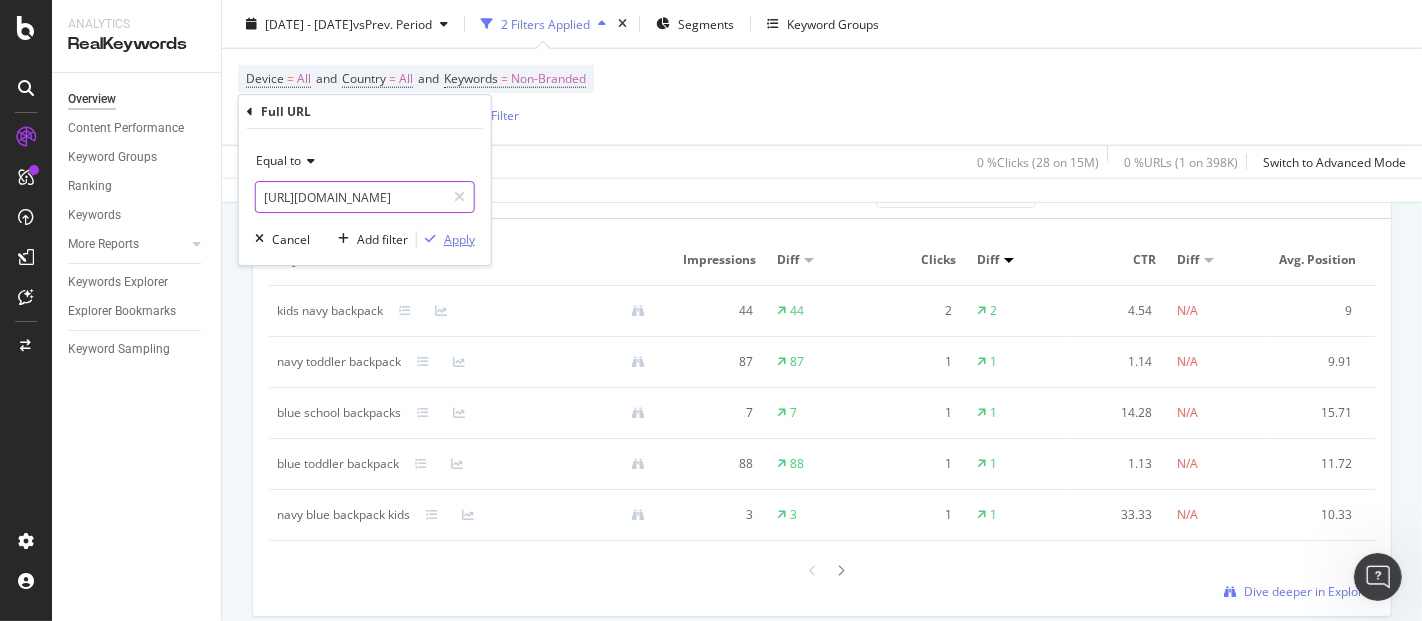 type on "[URL][DOMAIN_NAME]" 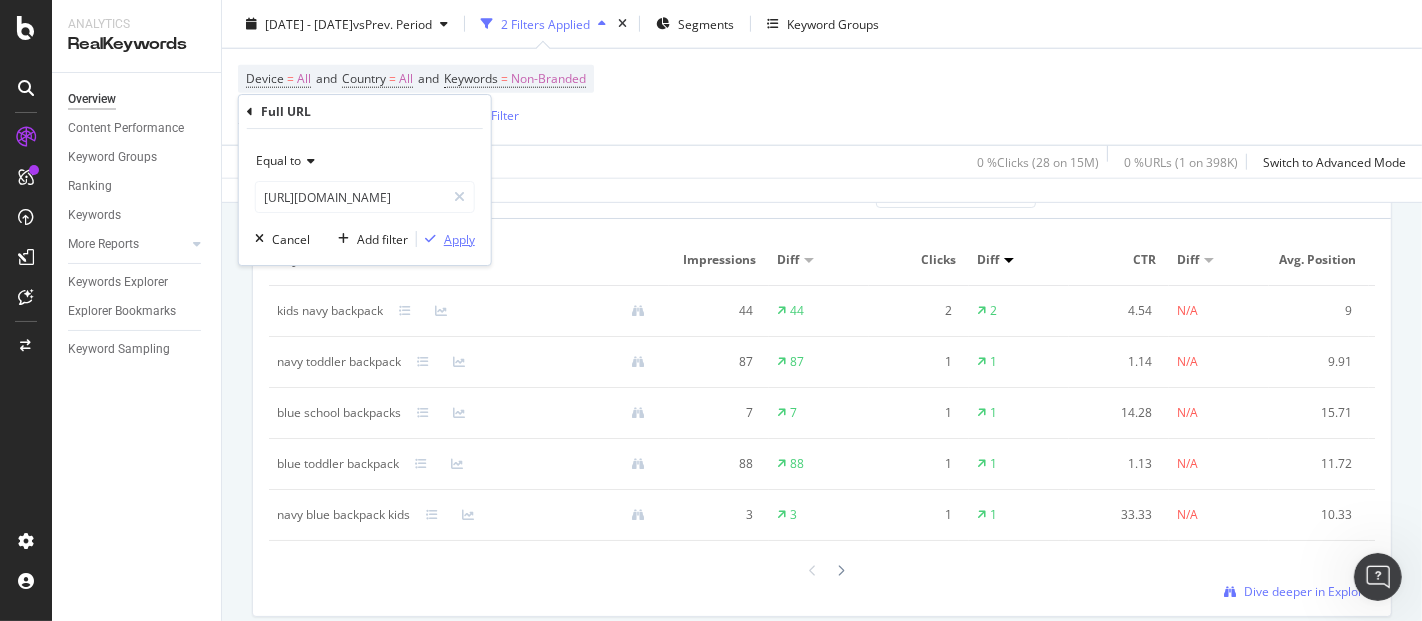 click on "Apply" at bounding box center [459, 239] 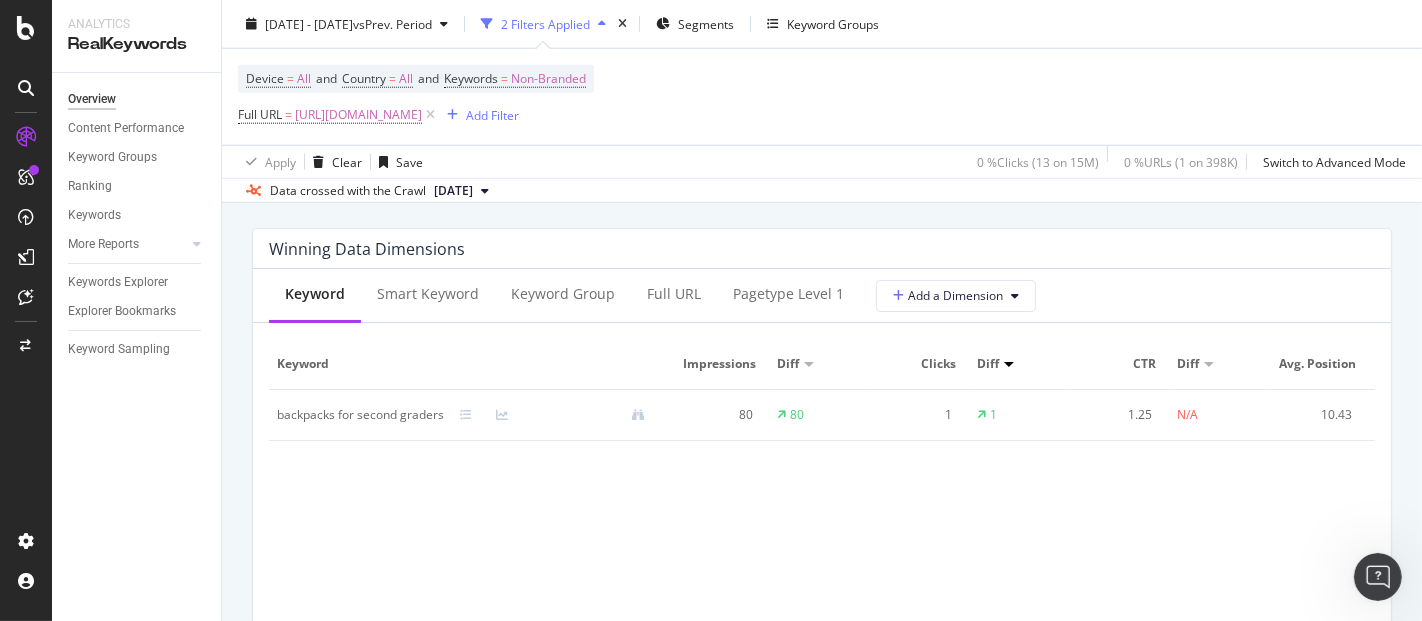 scroll, scrollTop: 1777, scrollLeft: 0, axis: vertical 